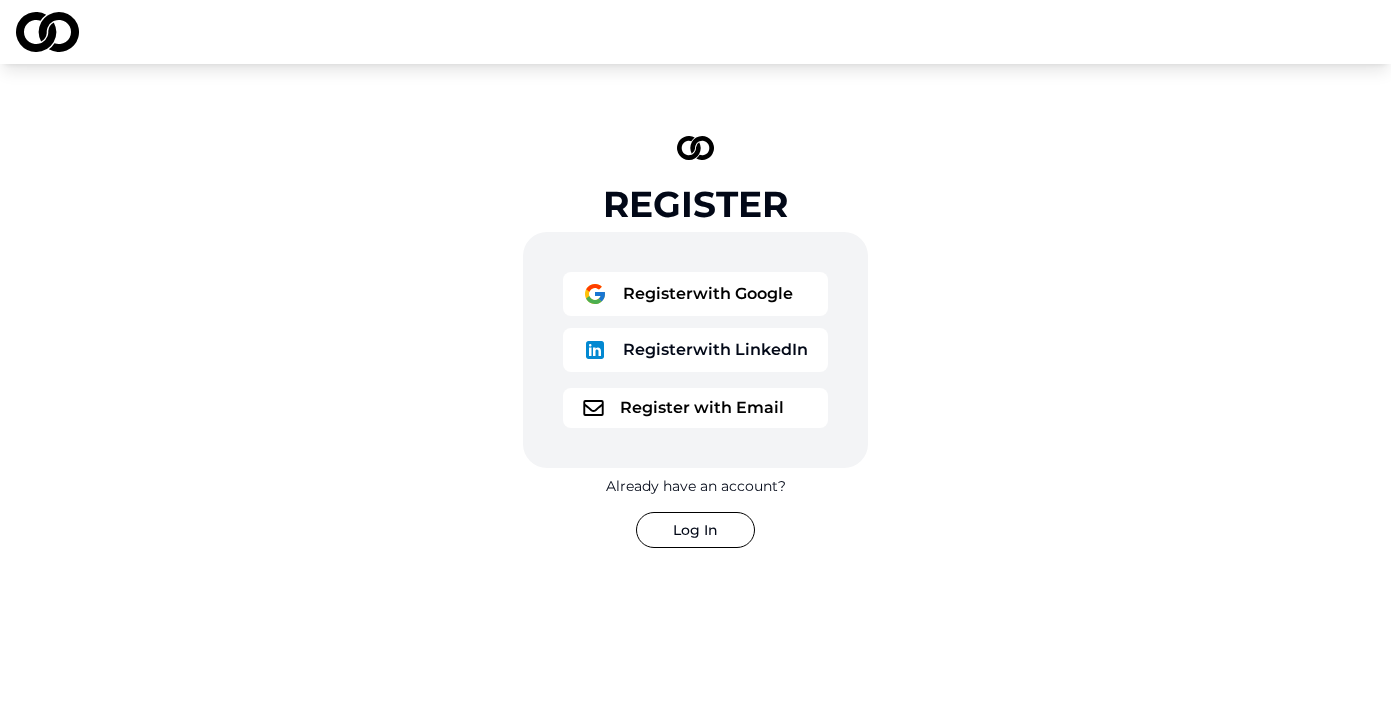 scroll, scrollTop: 0, scrollLeft: 0, axis: both 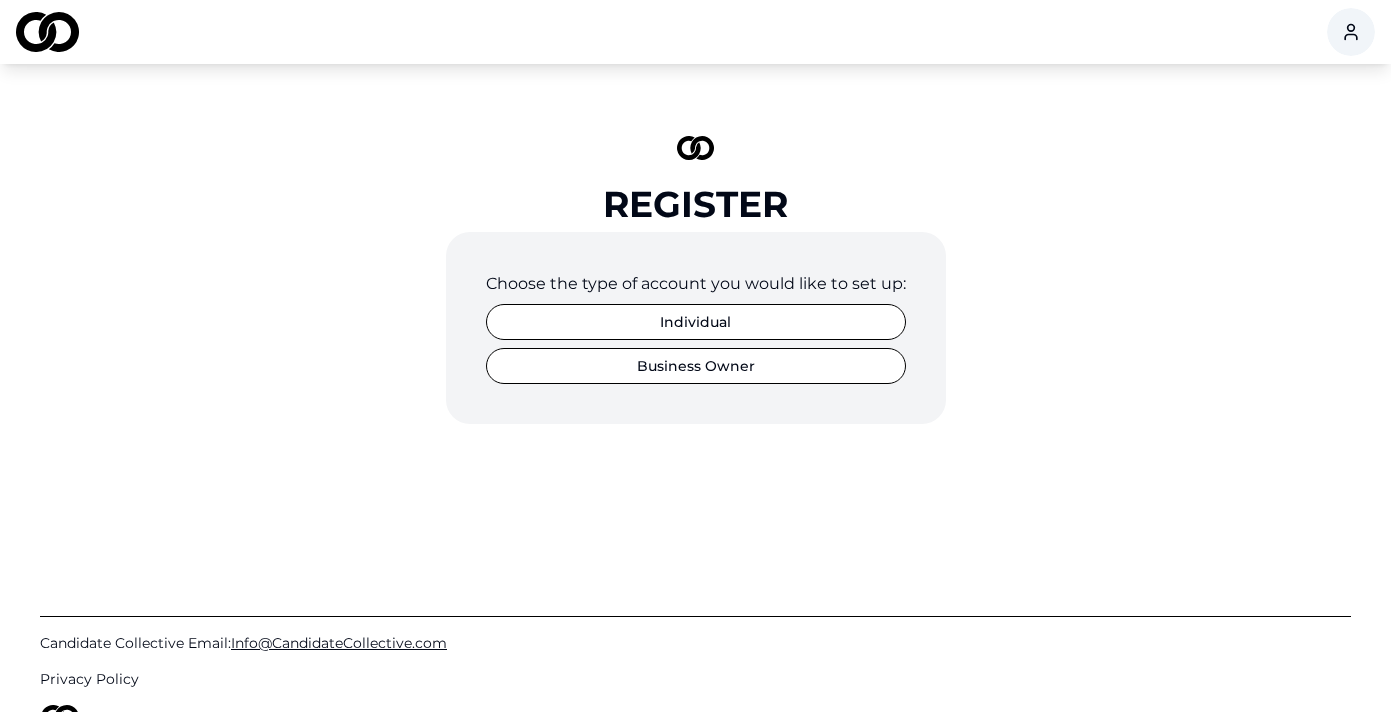 click on "Business Owner" at bounding box center [696, 366] 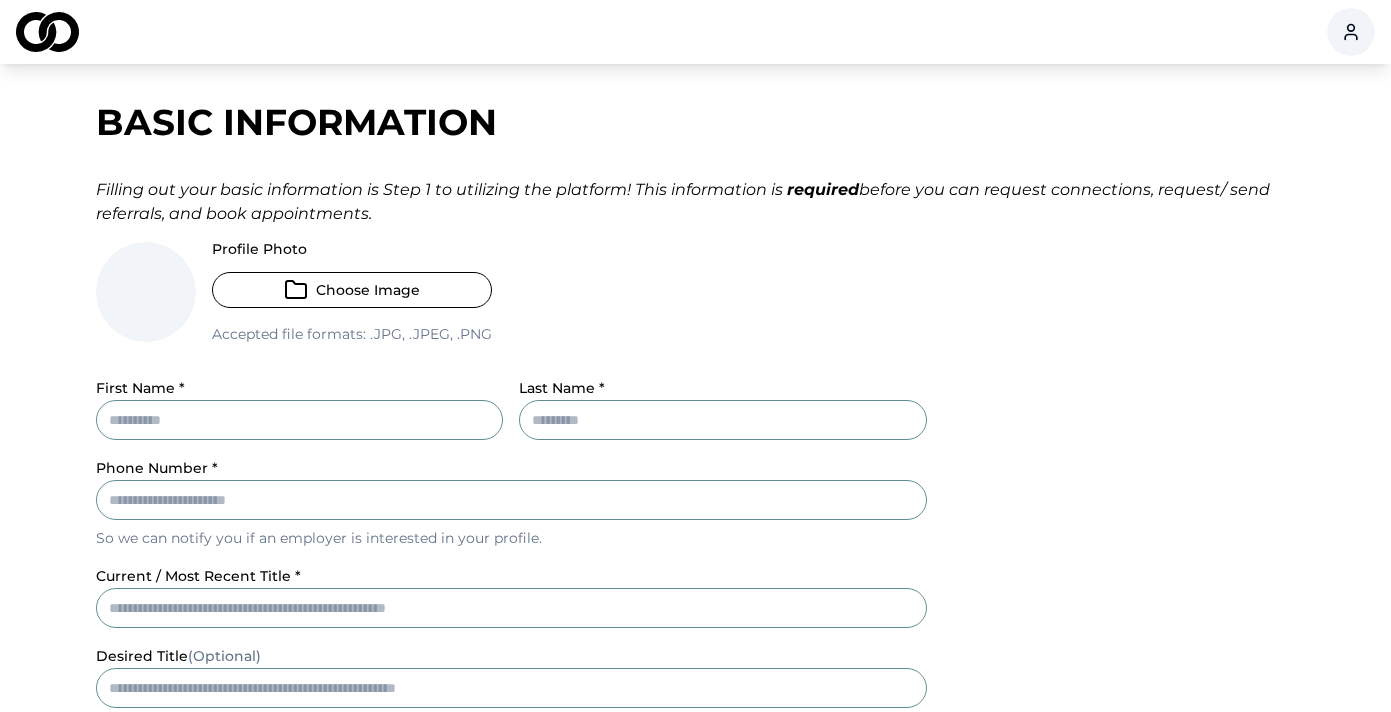 scroll, scrollTop: 0, scrollLeft: 0, axis: both 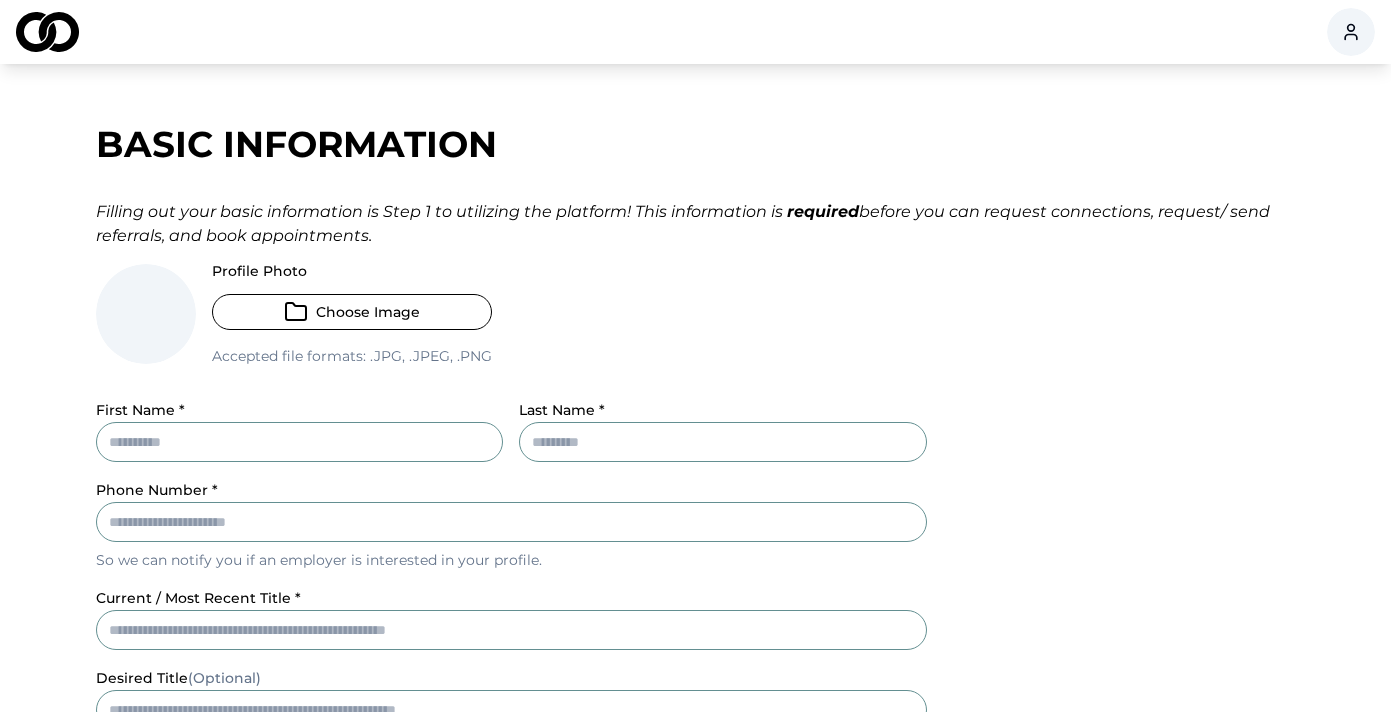 click on "First Name *" at bounding box center (300, 442) 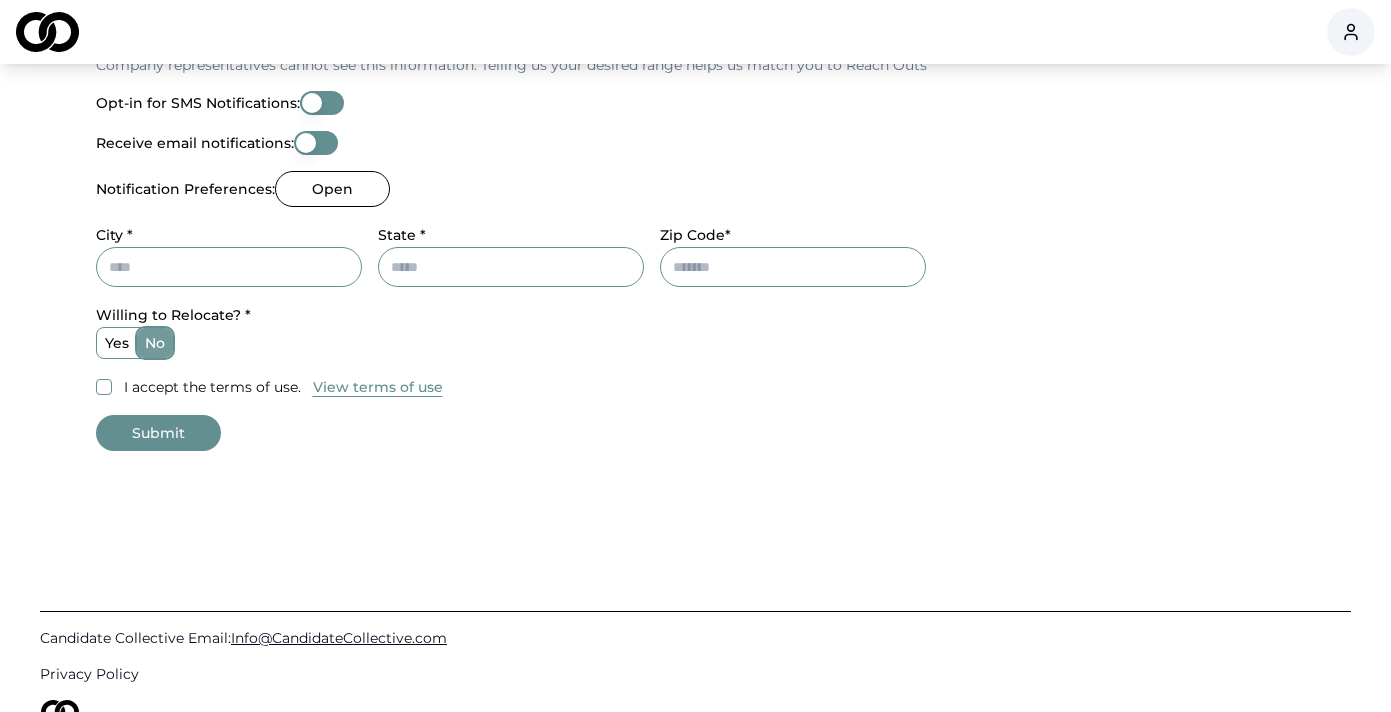 scroll, scrollTop: 0, scrollLeft: 0, axis: both 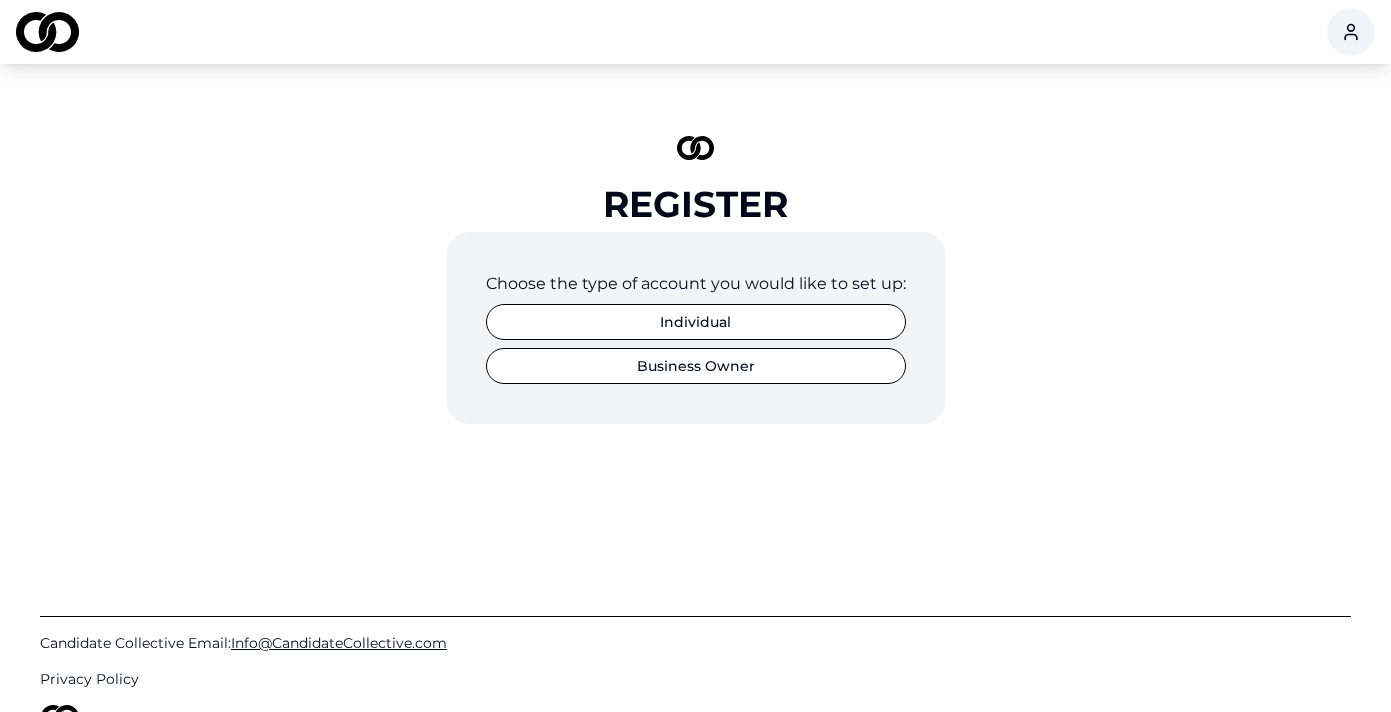 click on "Business Owner" at bounding box center [696, 366] 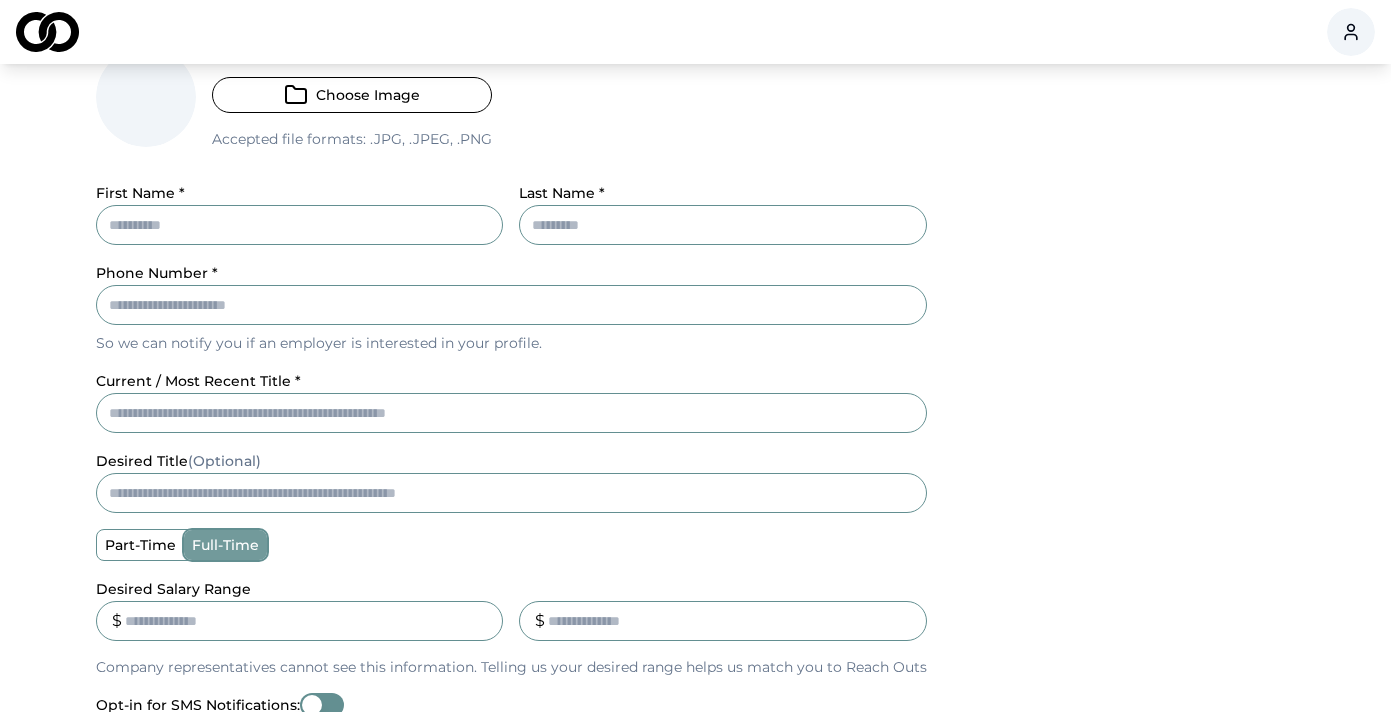 scroll, scrollTop: 212, scrollLeft: 0, axis: vertical 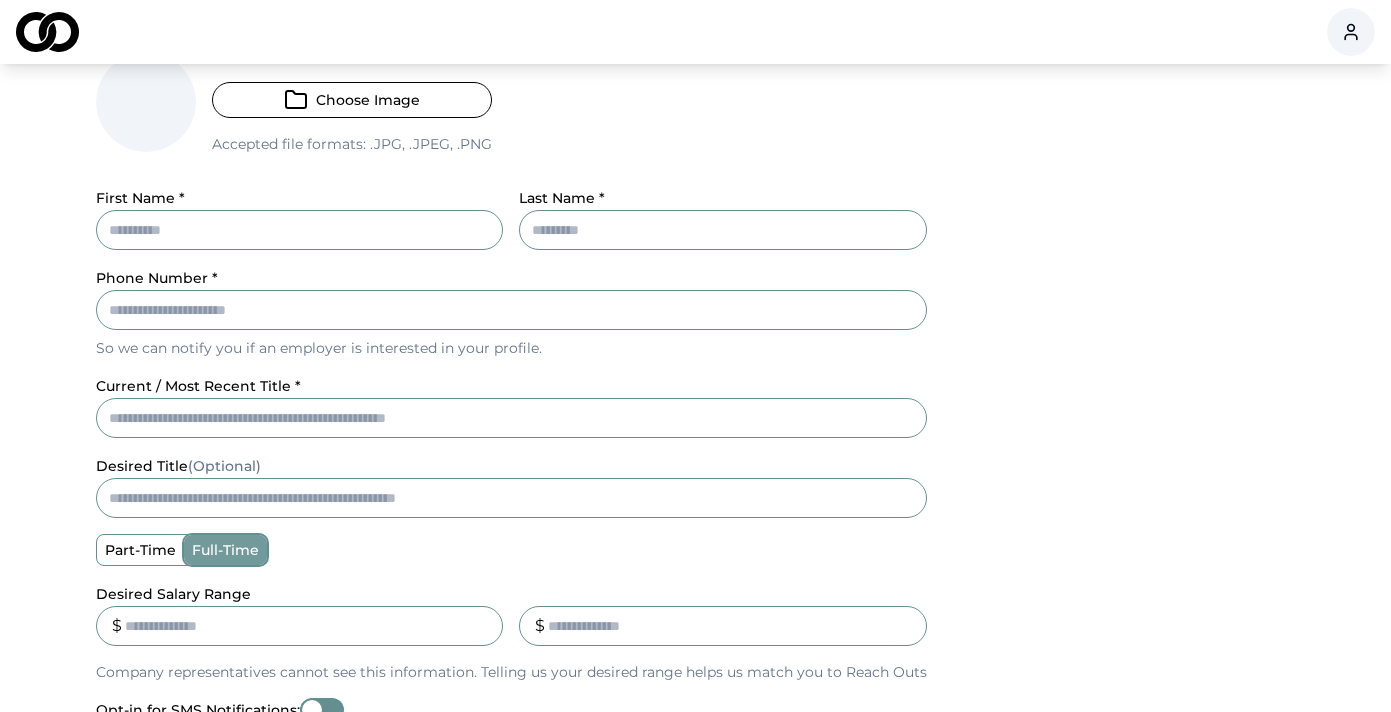 click on "First Name *" at bounding box center (300, 230) 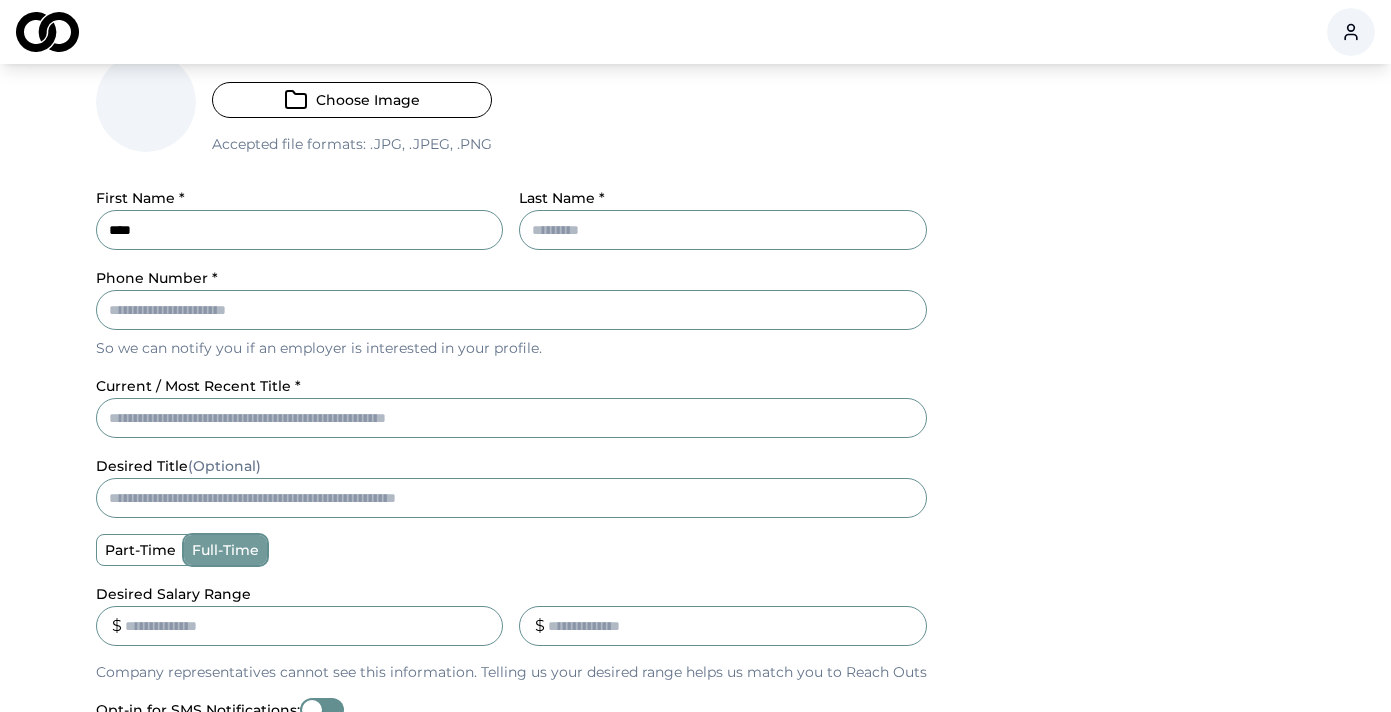 type on "****" 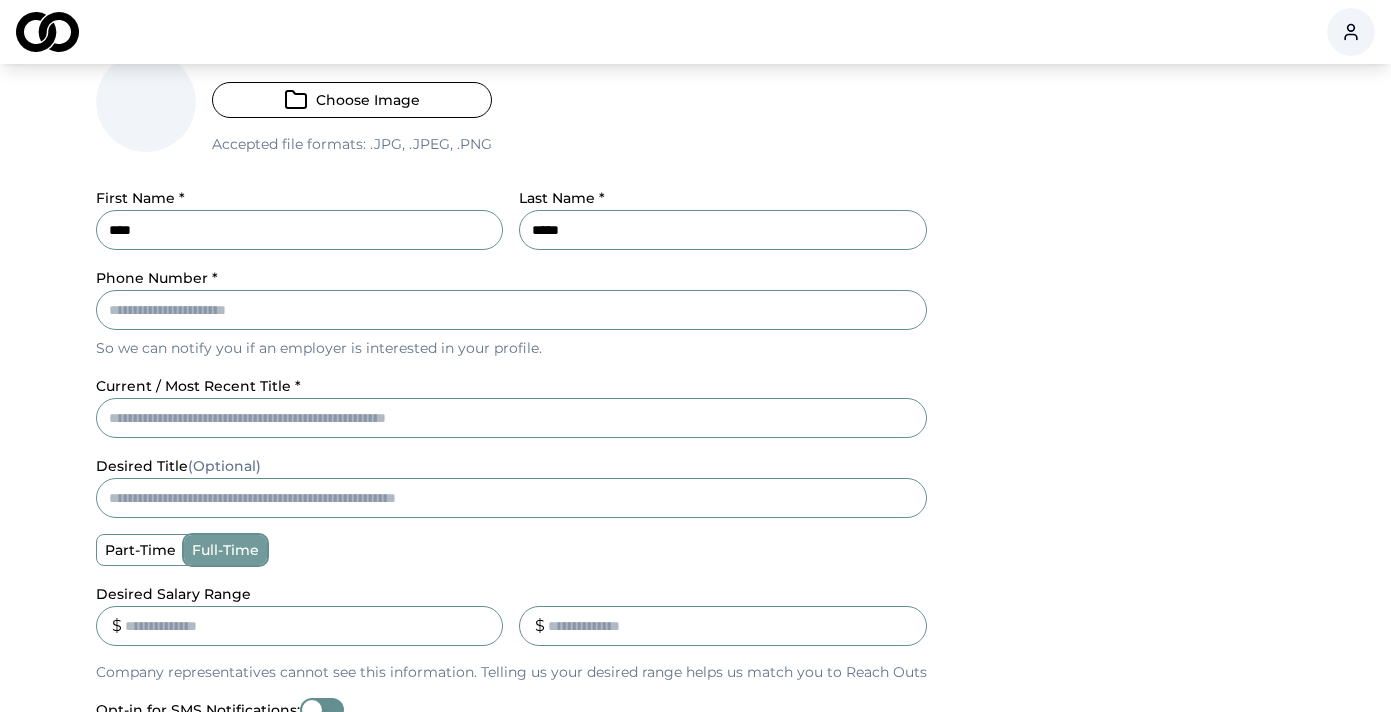 type on "*****" 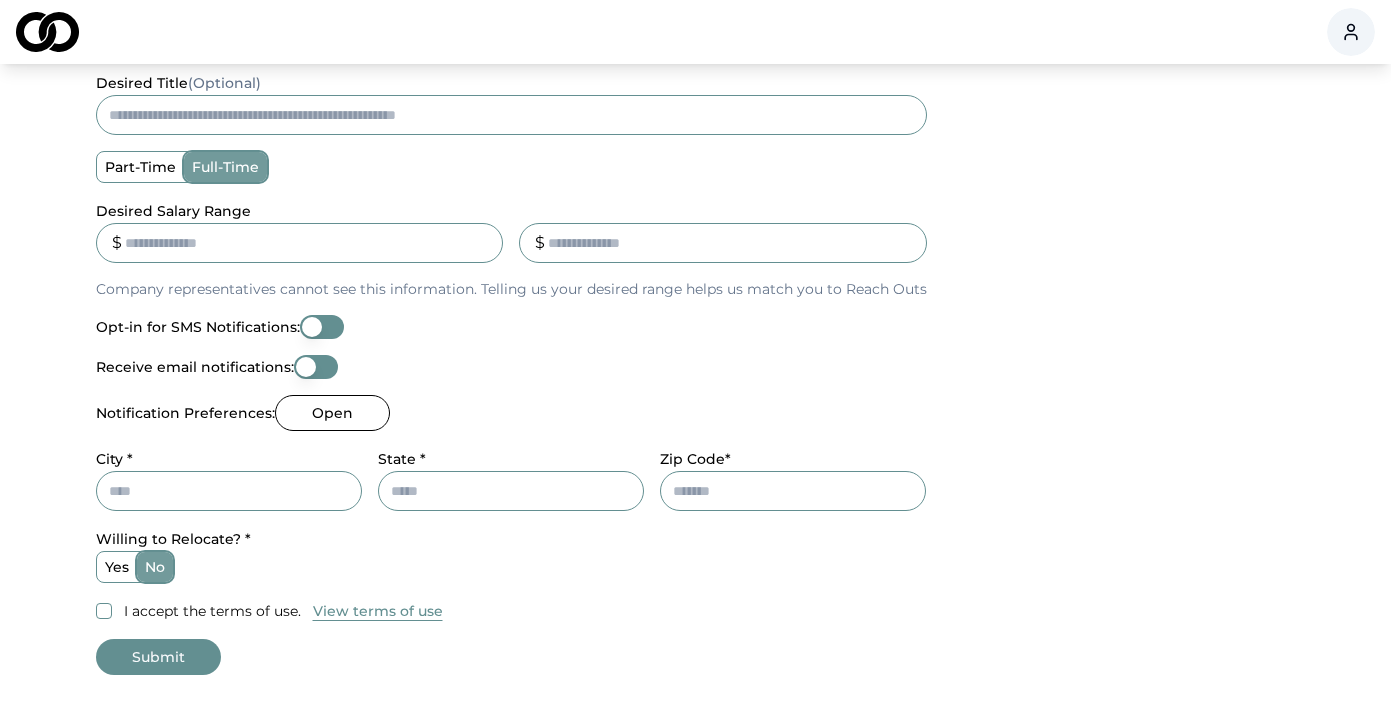 scroll, scrollTop: 597, scrollLeft: 0, axis: vertical 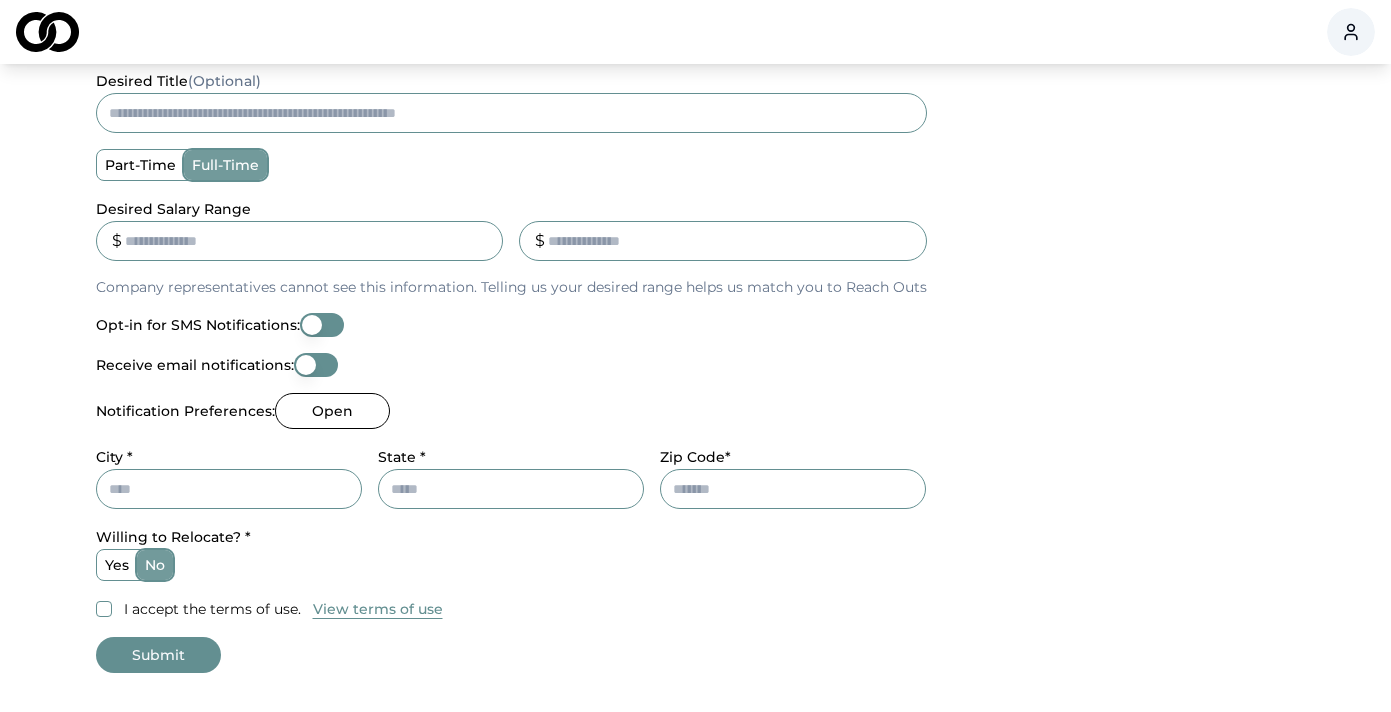 type on "*****" 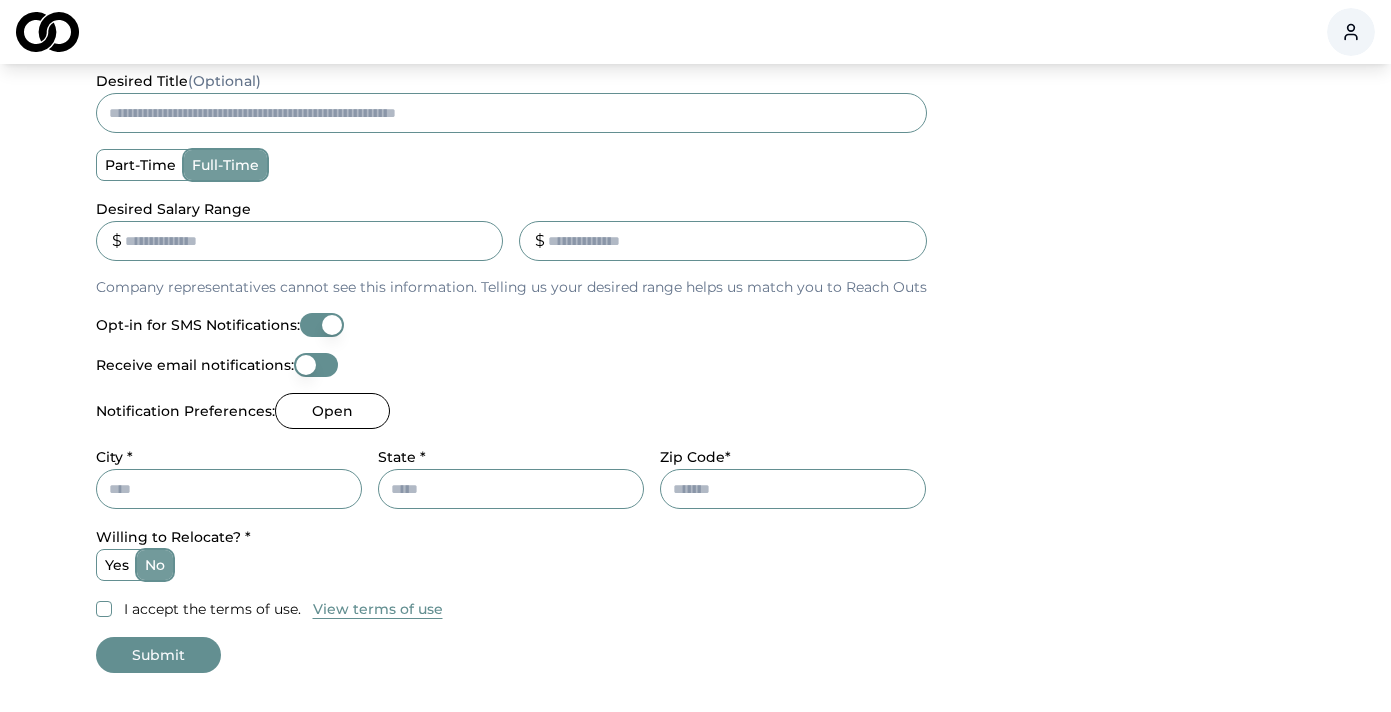 click on "Receive email notifications:" at bounding box center (316, 365) 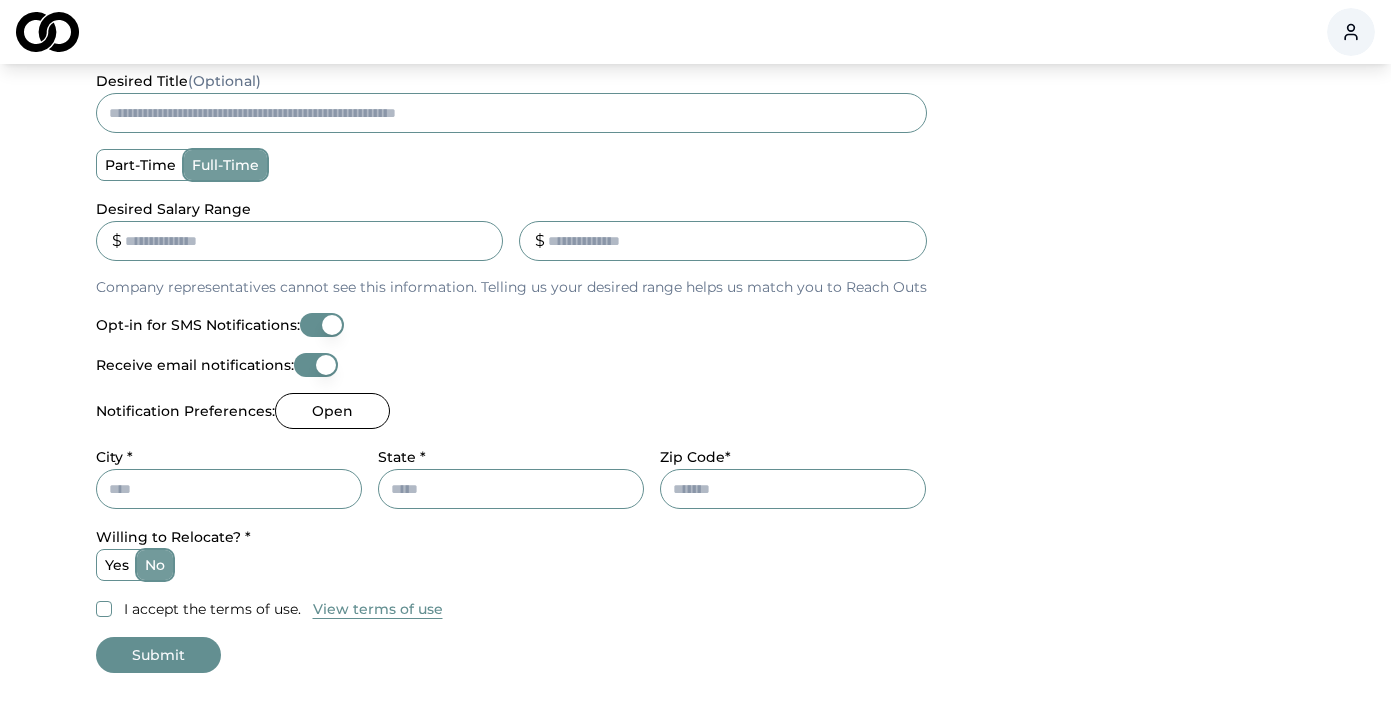 click on "City *" at bounding box center (229, 489) 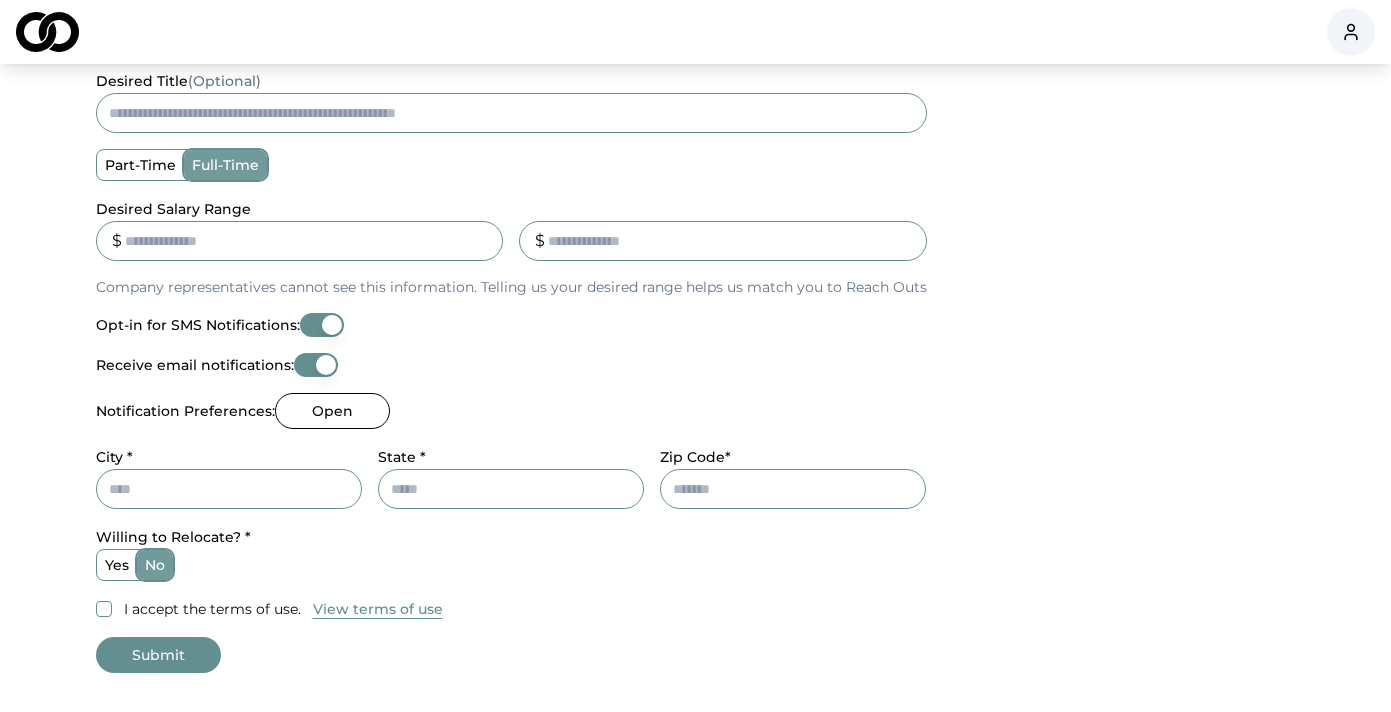 type on "*" 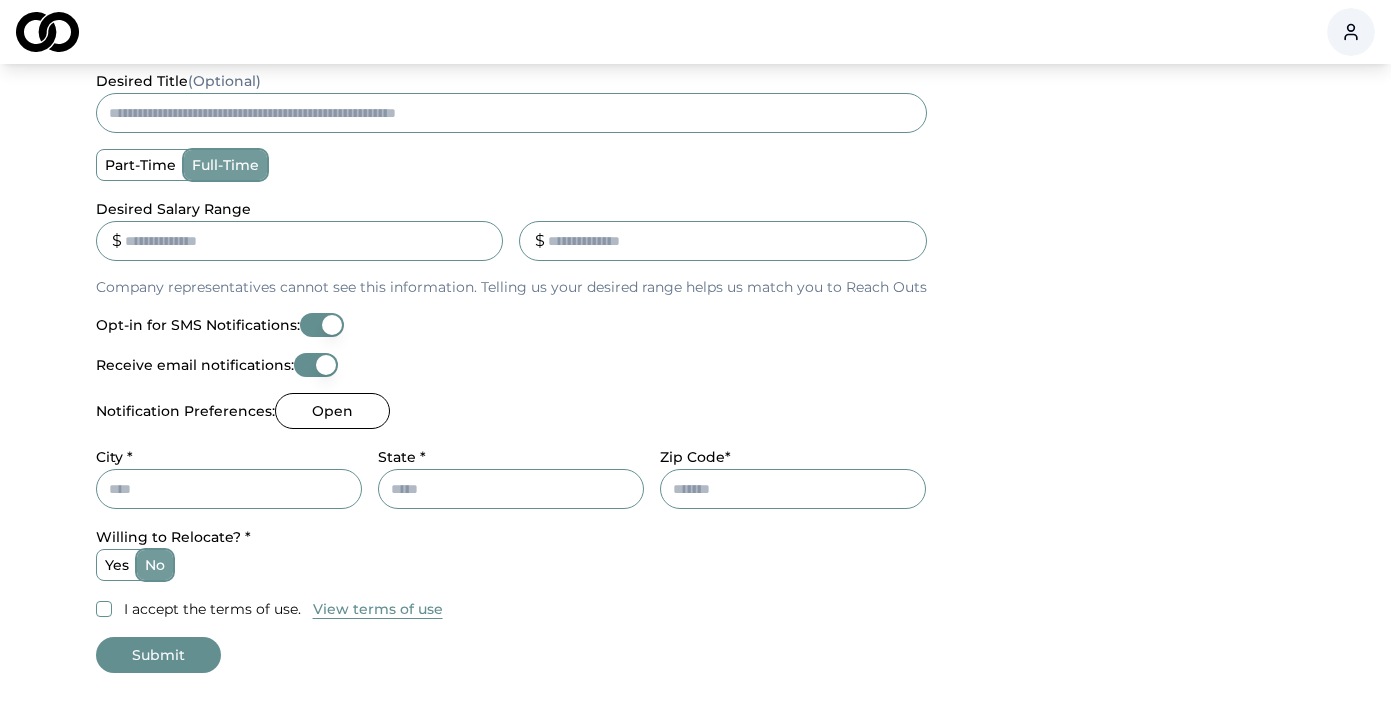 type on "*" 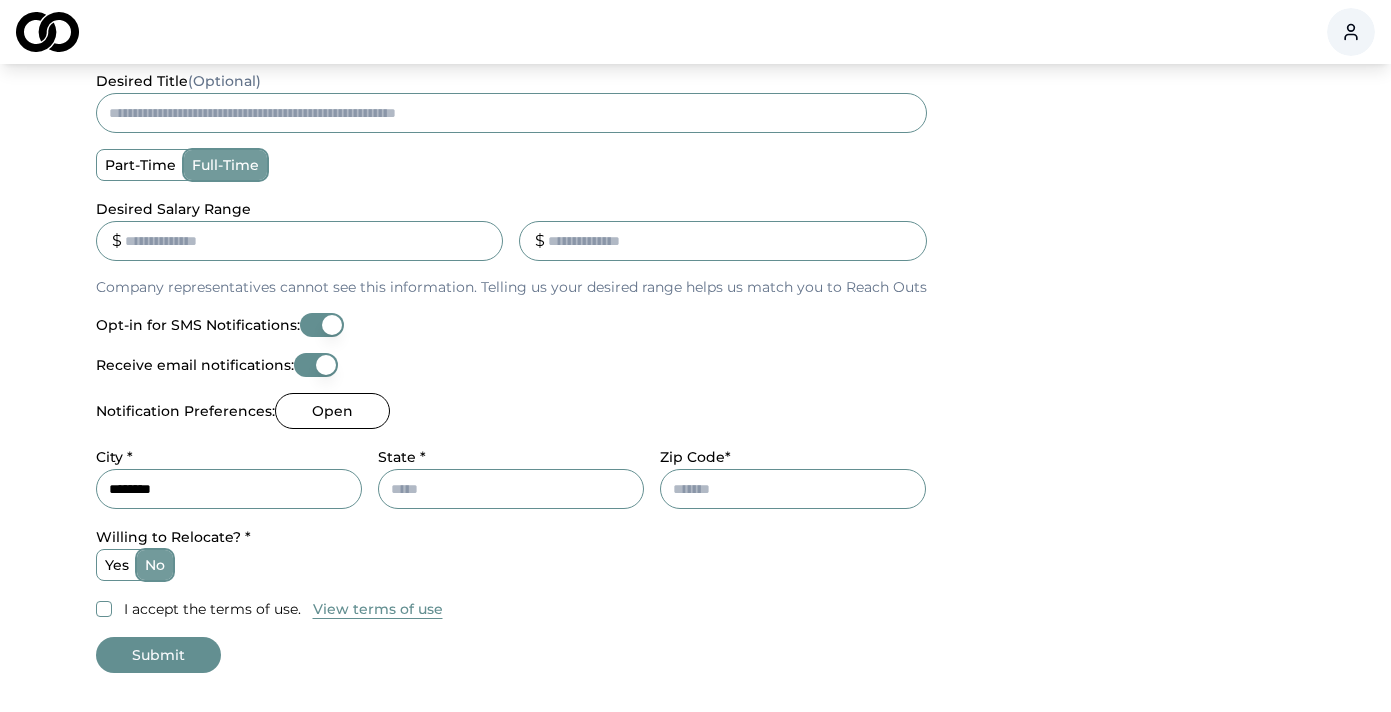 type on "********" 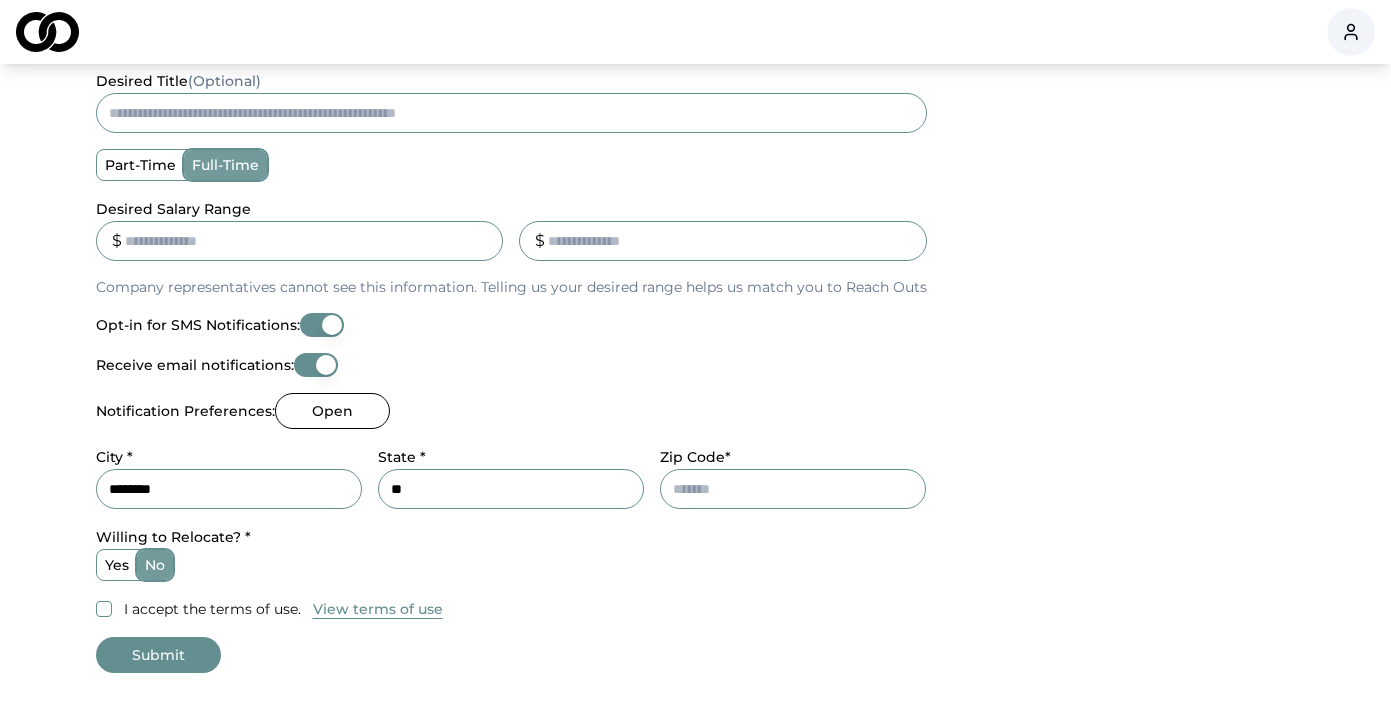 type on "**" 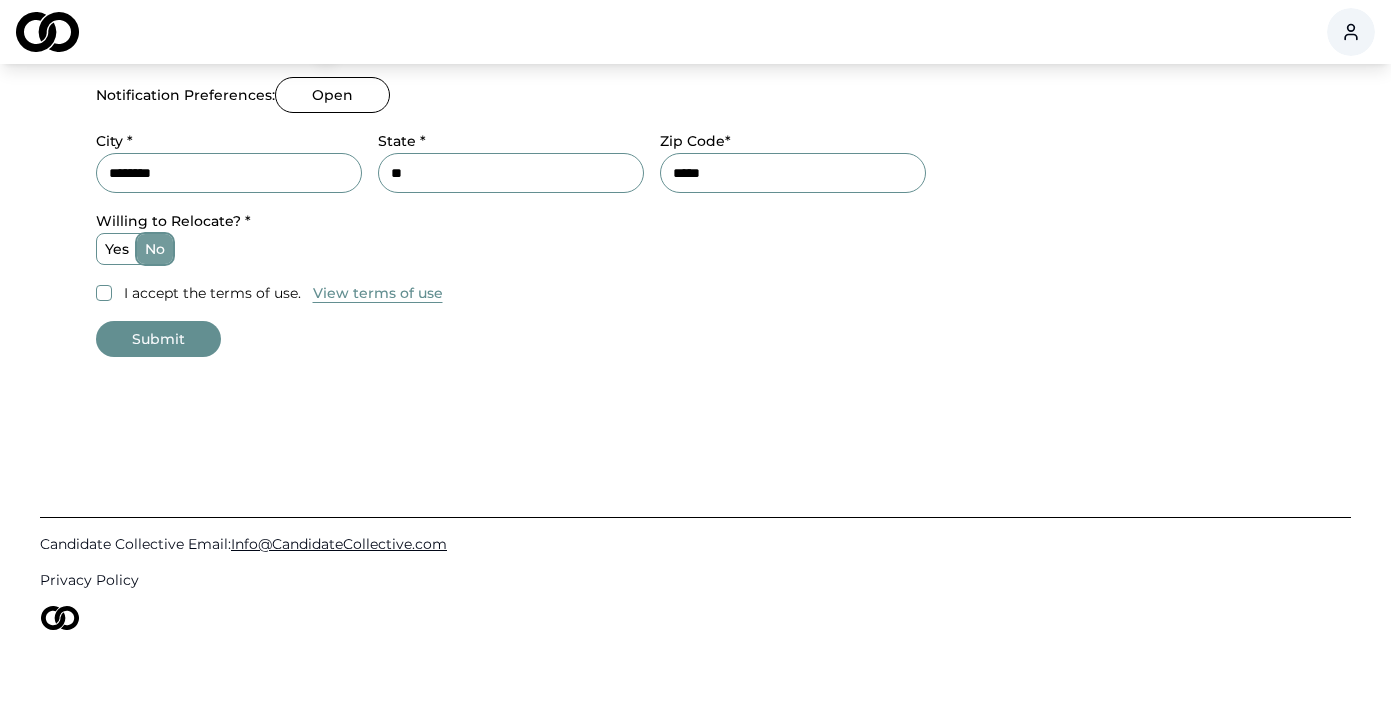 scroll, scrollTop: 927, scrollLeft: 0, axis: vertical 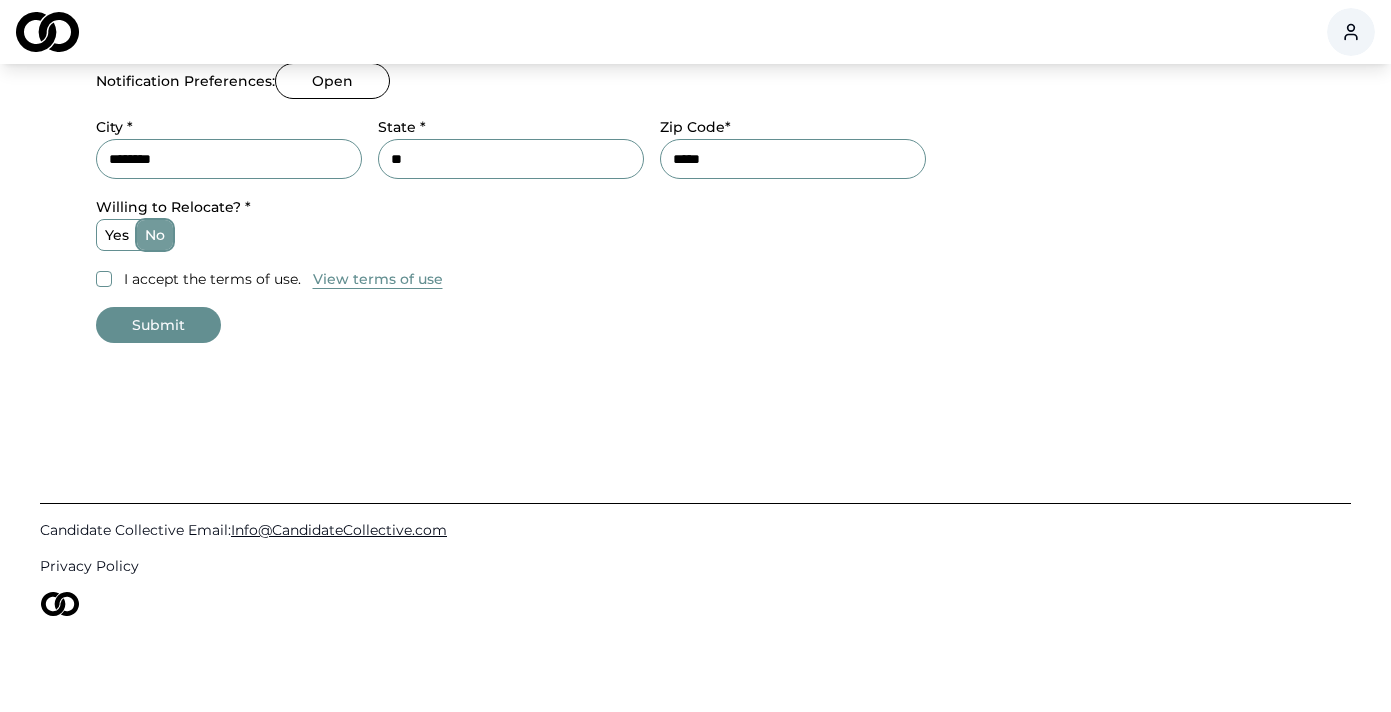 type on "*****" 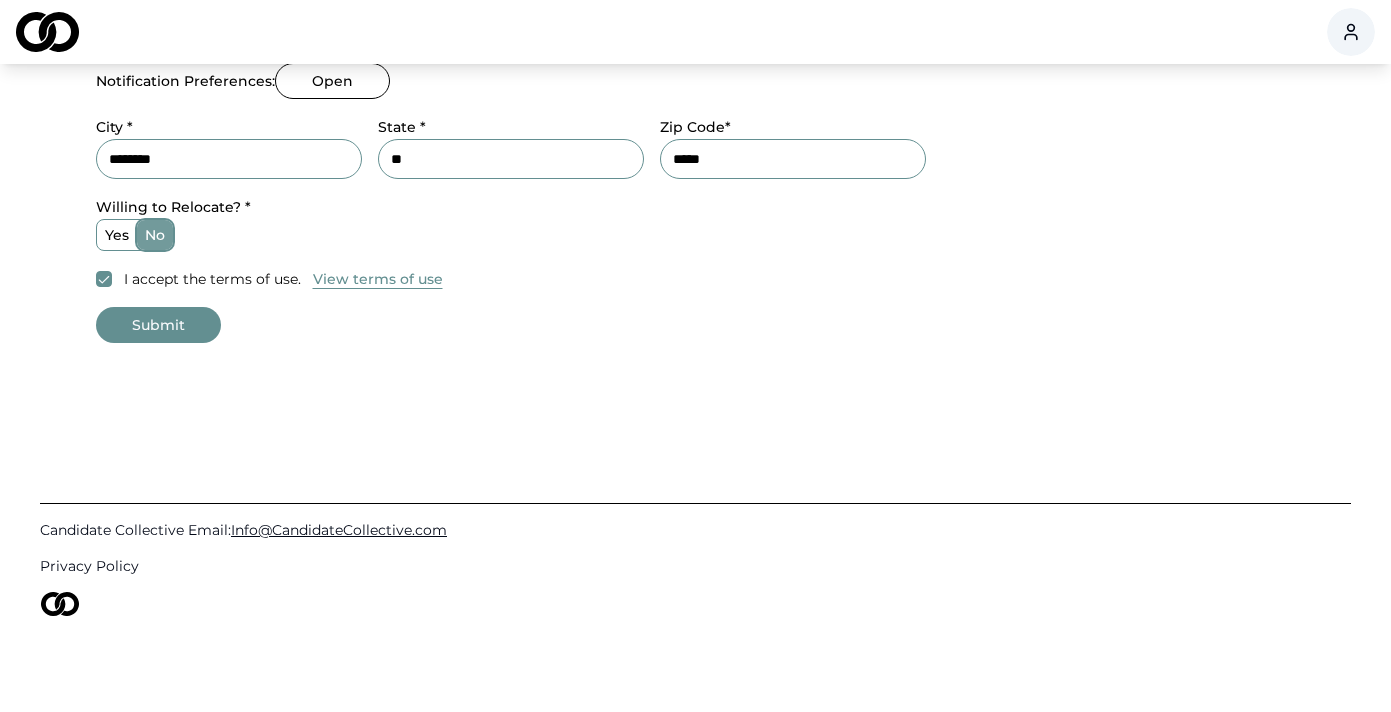 click on "Submit" at bounding box center (158, 325) 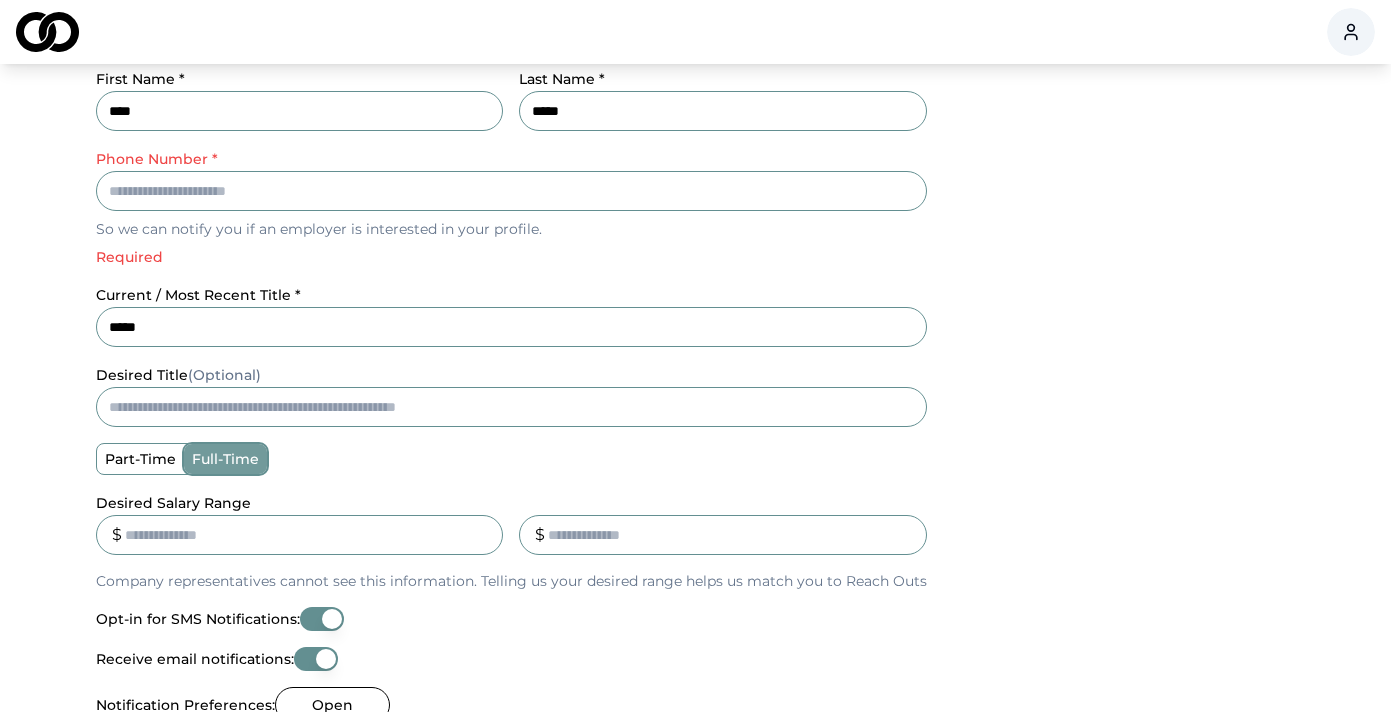 scroll, scrollTop: 329, scrollLeft: 0, axis: vertical 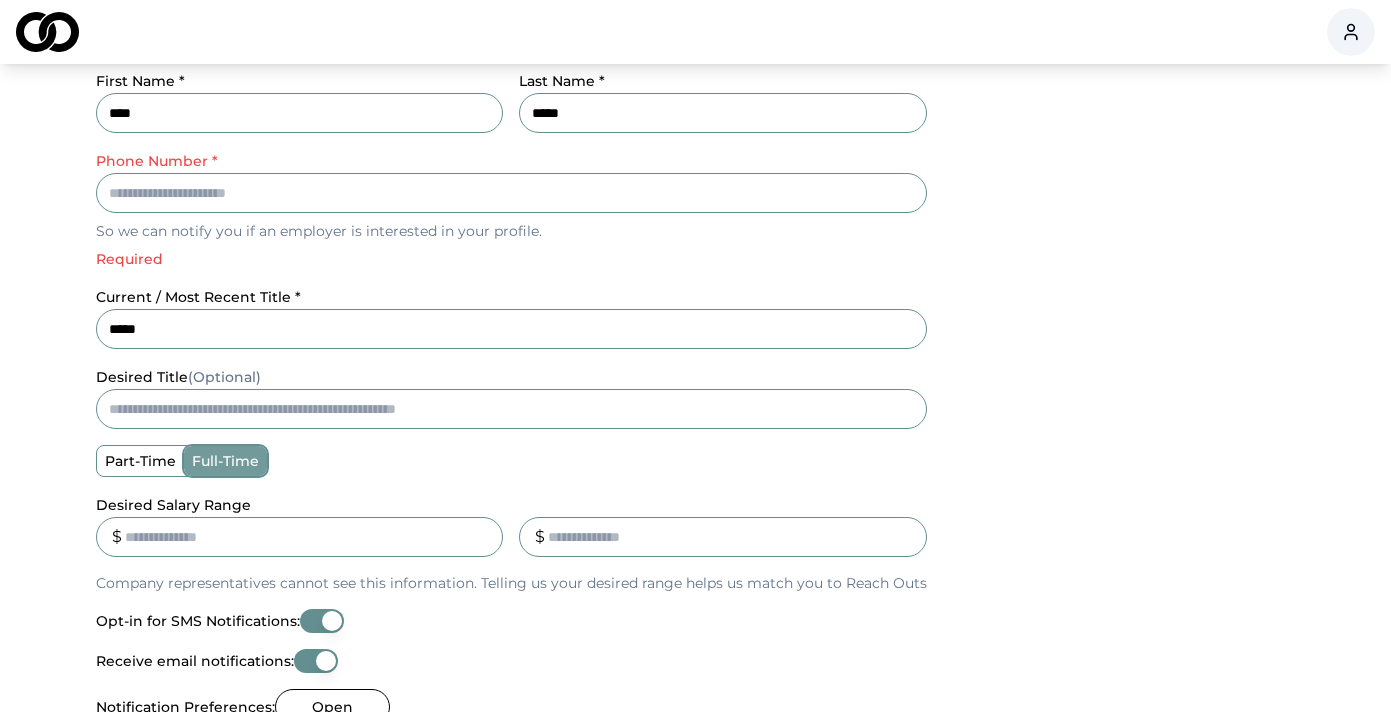 click on "Phone Number *" at bounding box center [511, 193] 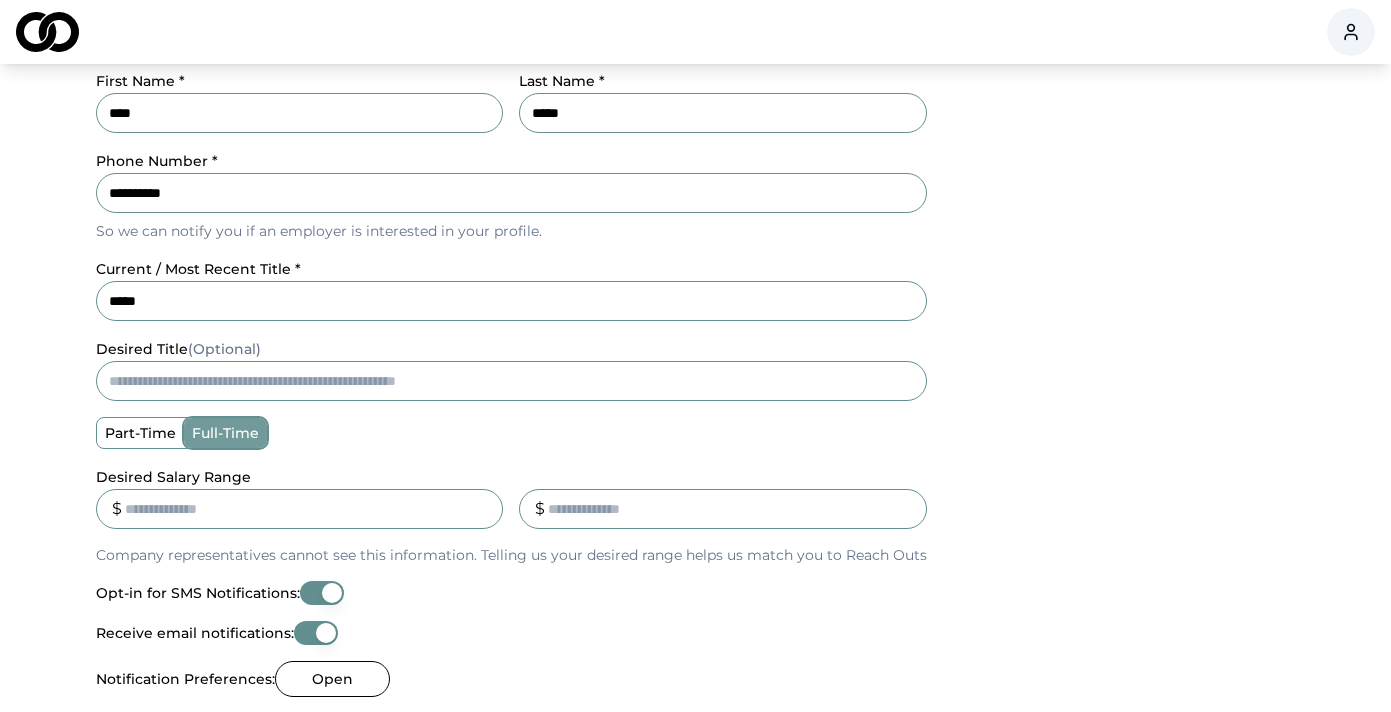 scroll, scrollTop: 927, scrollLeft: 0, axis: vertical 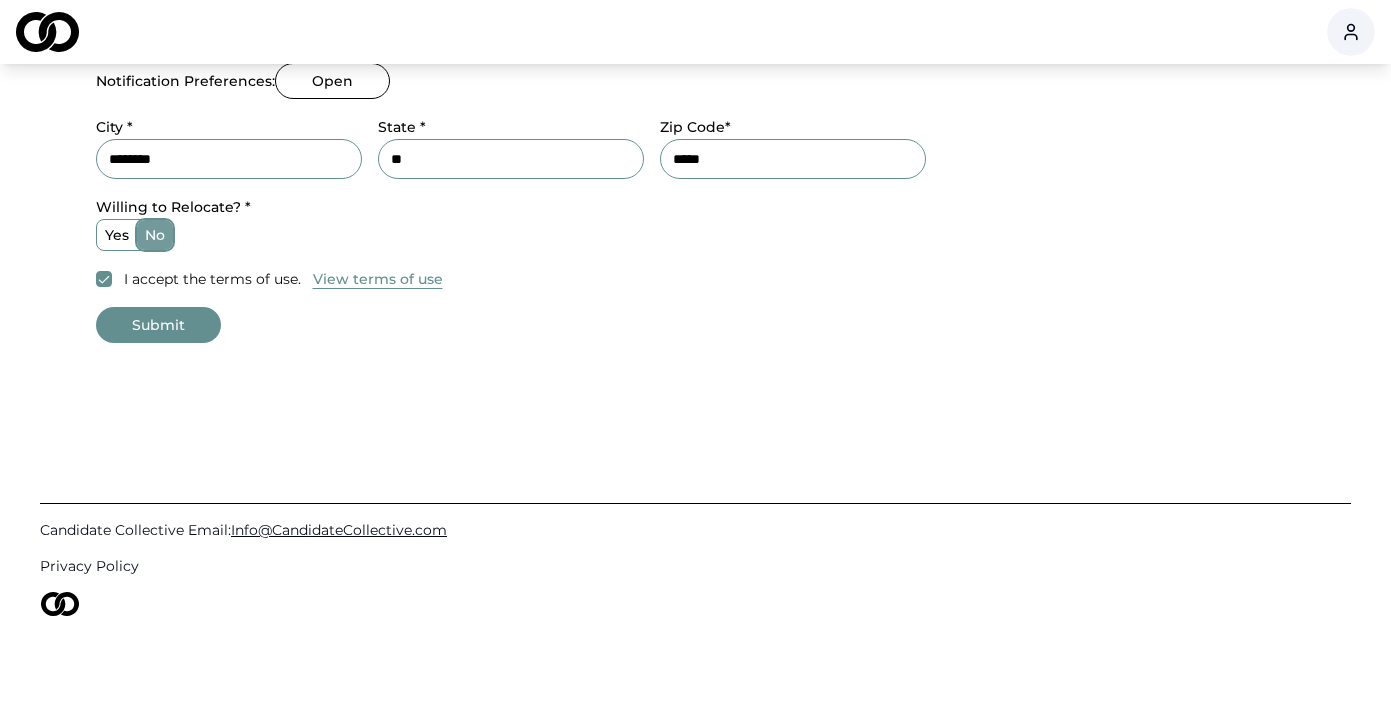 type on "**********" 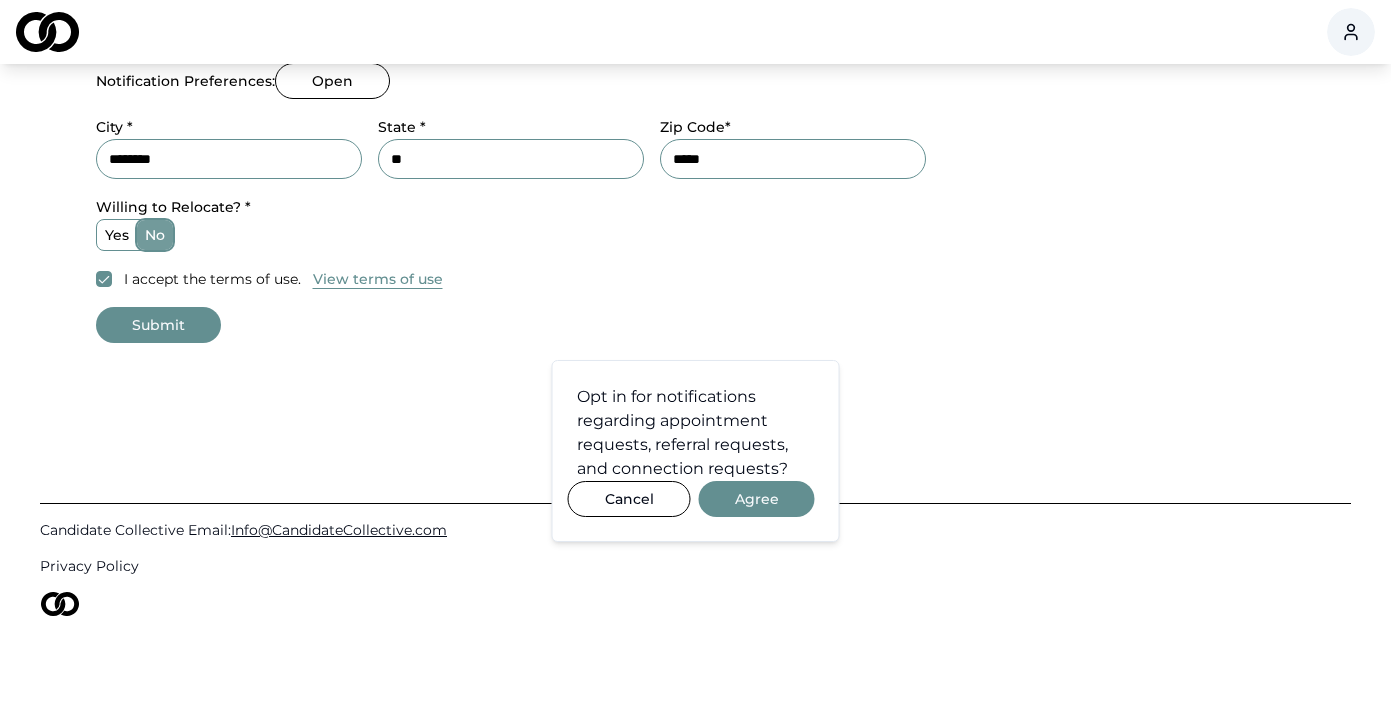 click on "Agree" at bounding box center [757, 499] 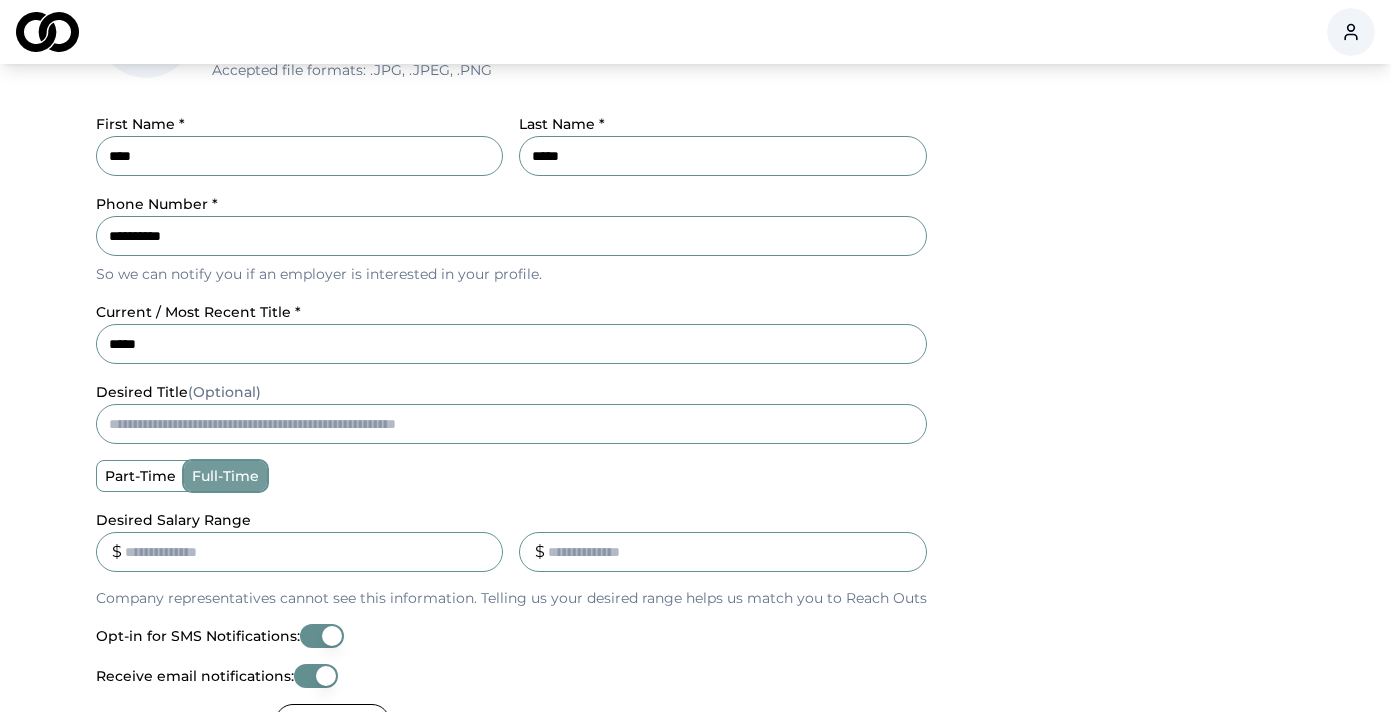scroll, scrollTop: 927, scrollLeft: 0, axis: vertical 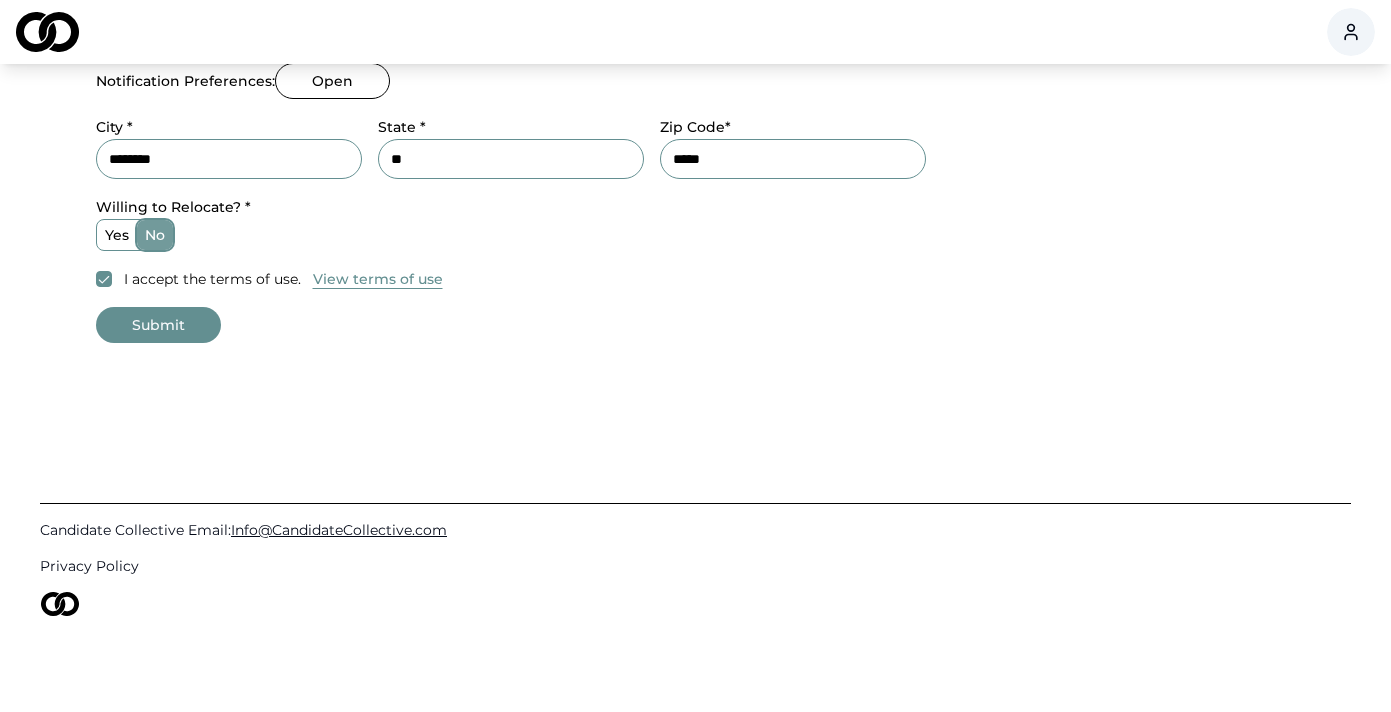 click on "Submit" at bounding box center [158, 325] 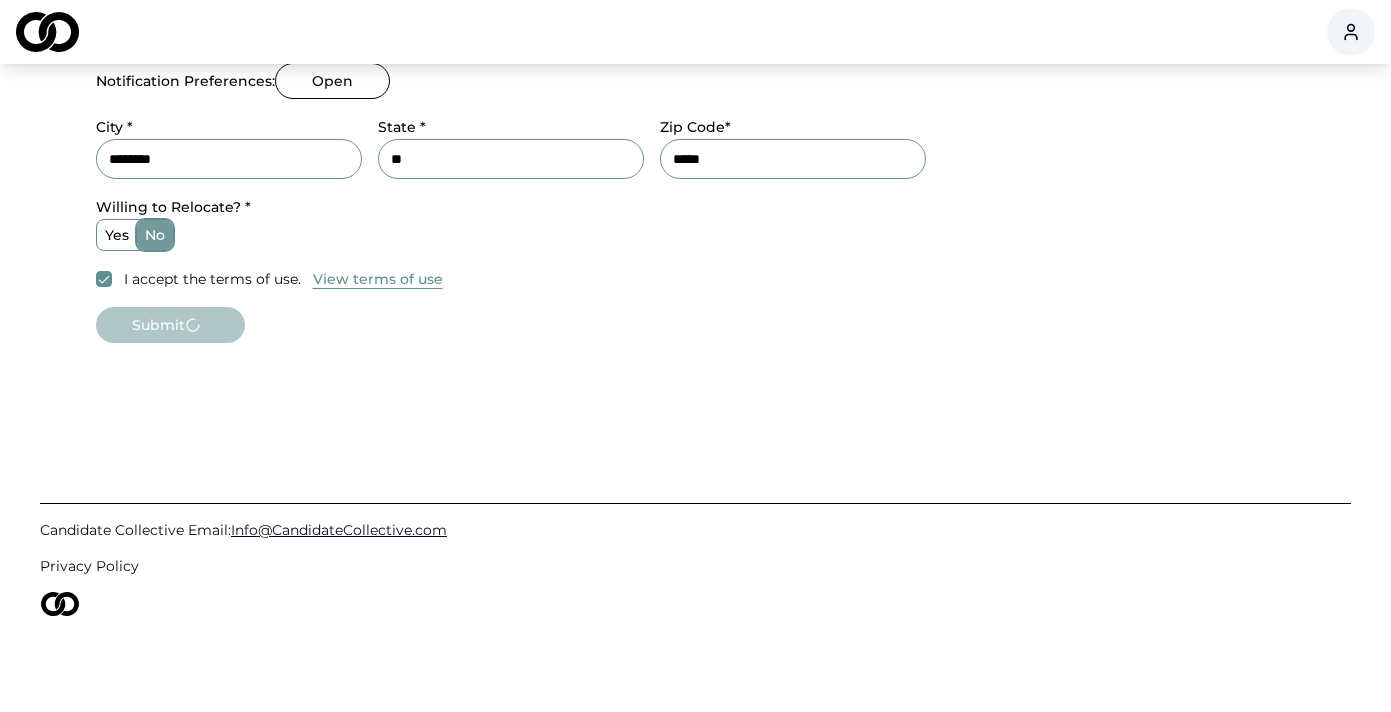 click on "**********" at bounding box center [696, -160] 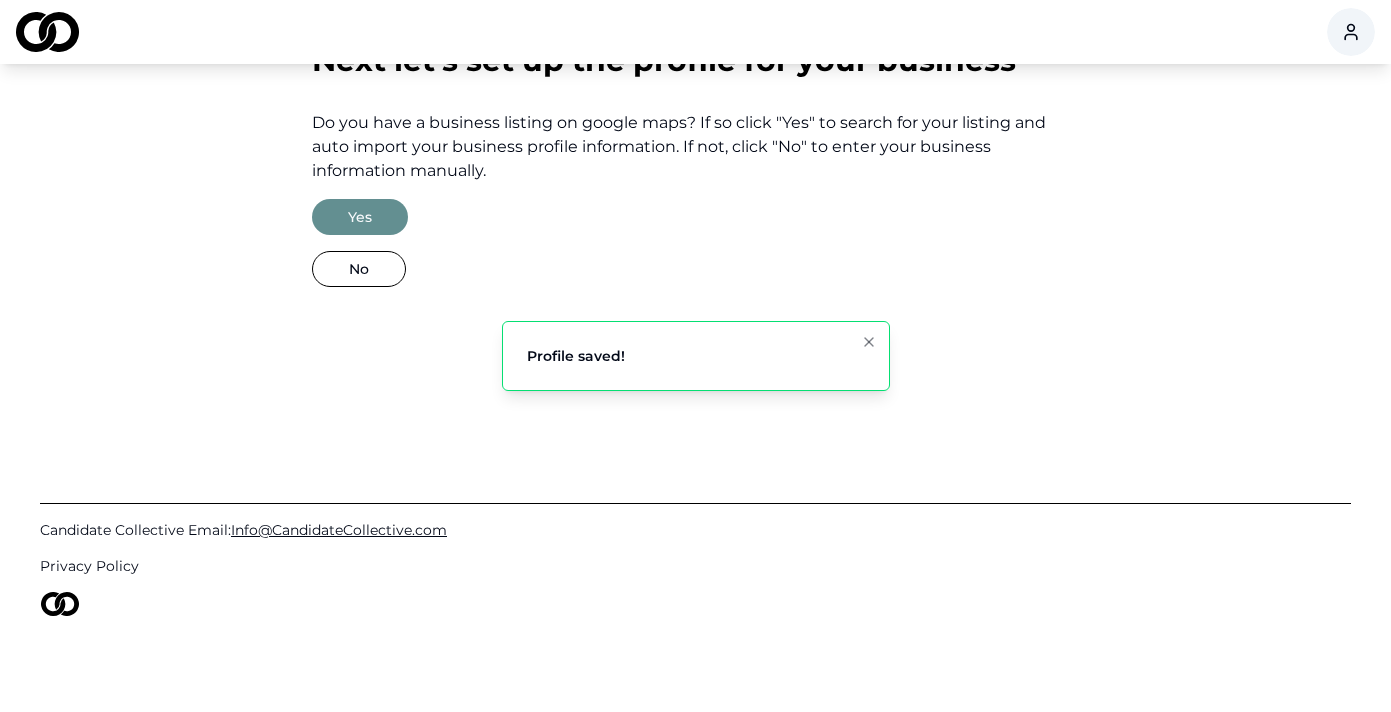 scroll, scrollTop: 0, scrollLeft: 0, axis: both 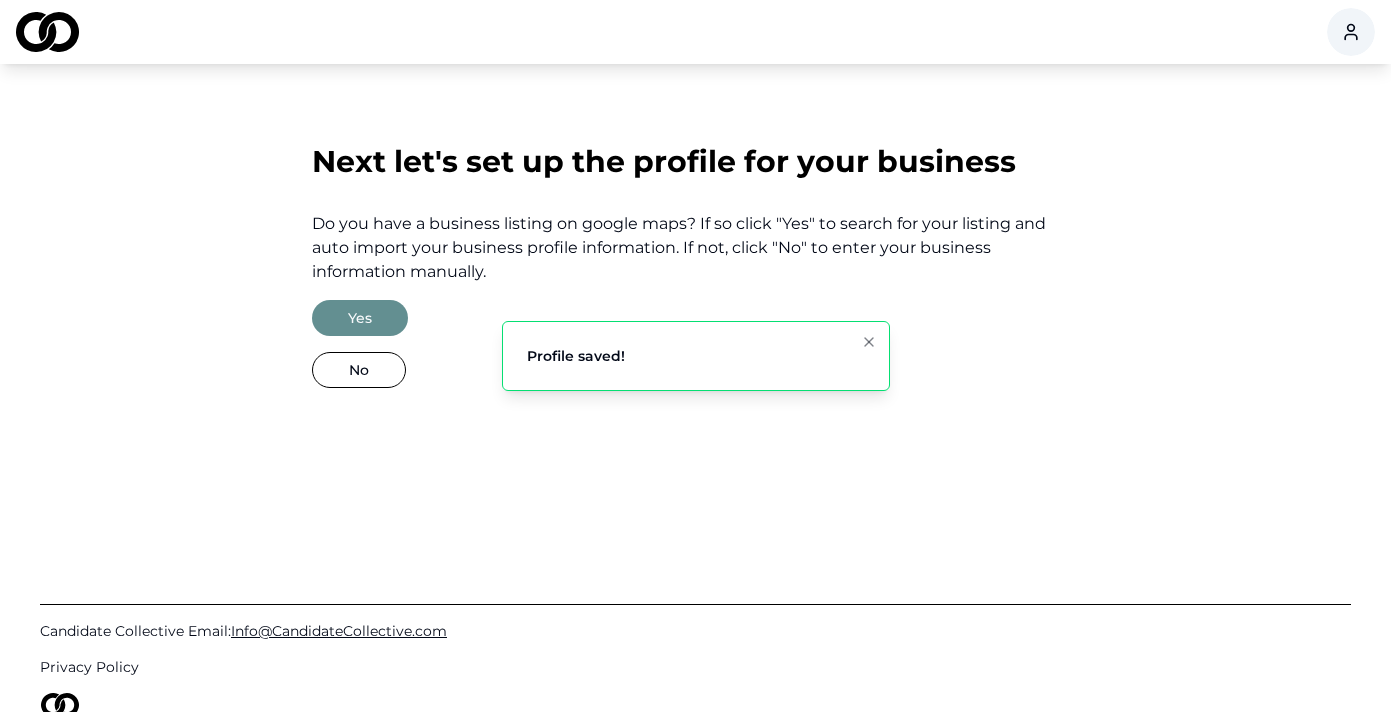 click on "Yes" at bounding box center (360, 318) 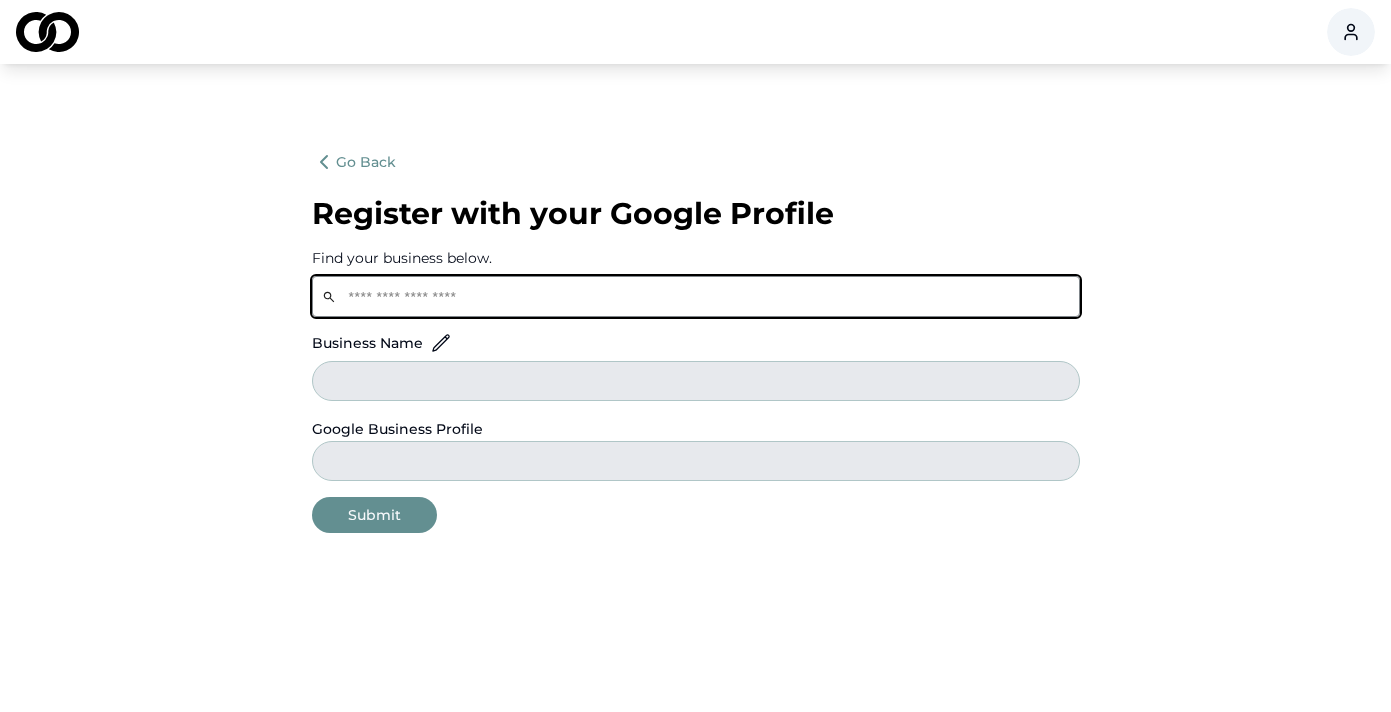 click 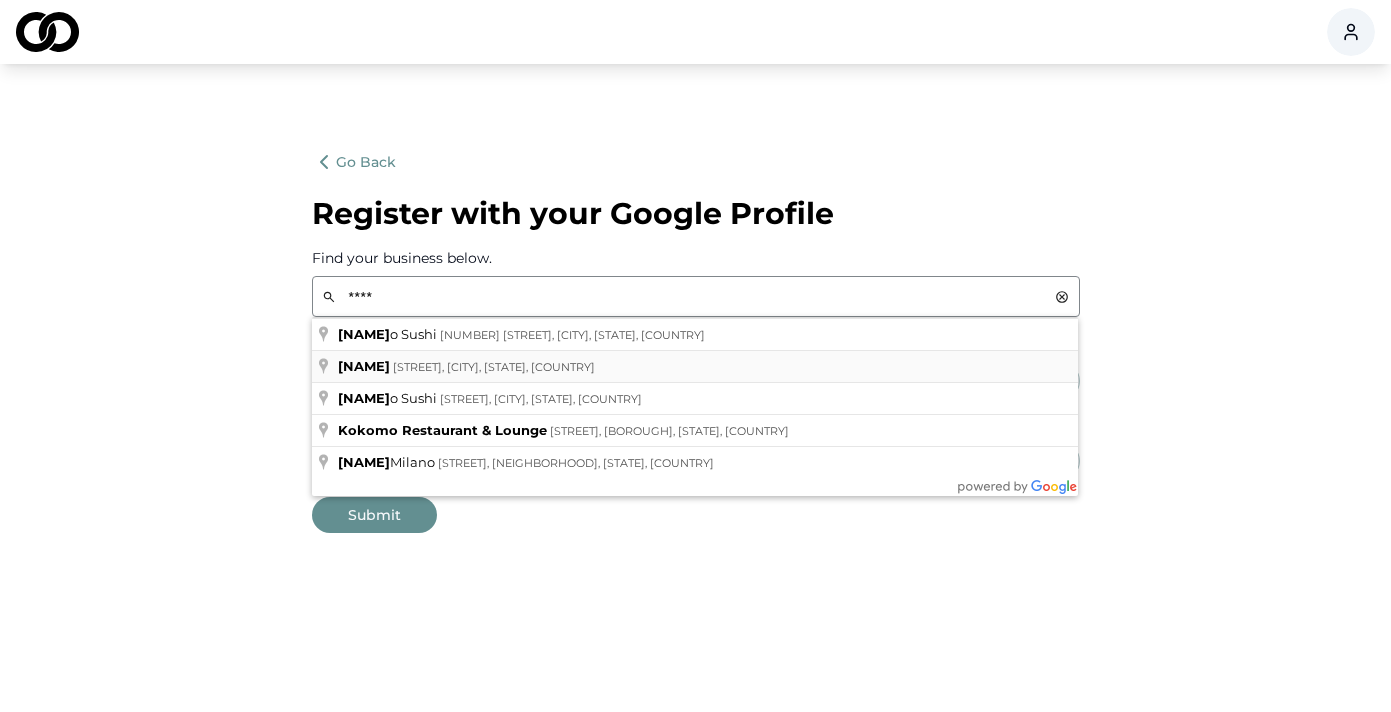 type on "**********" 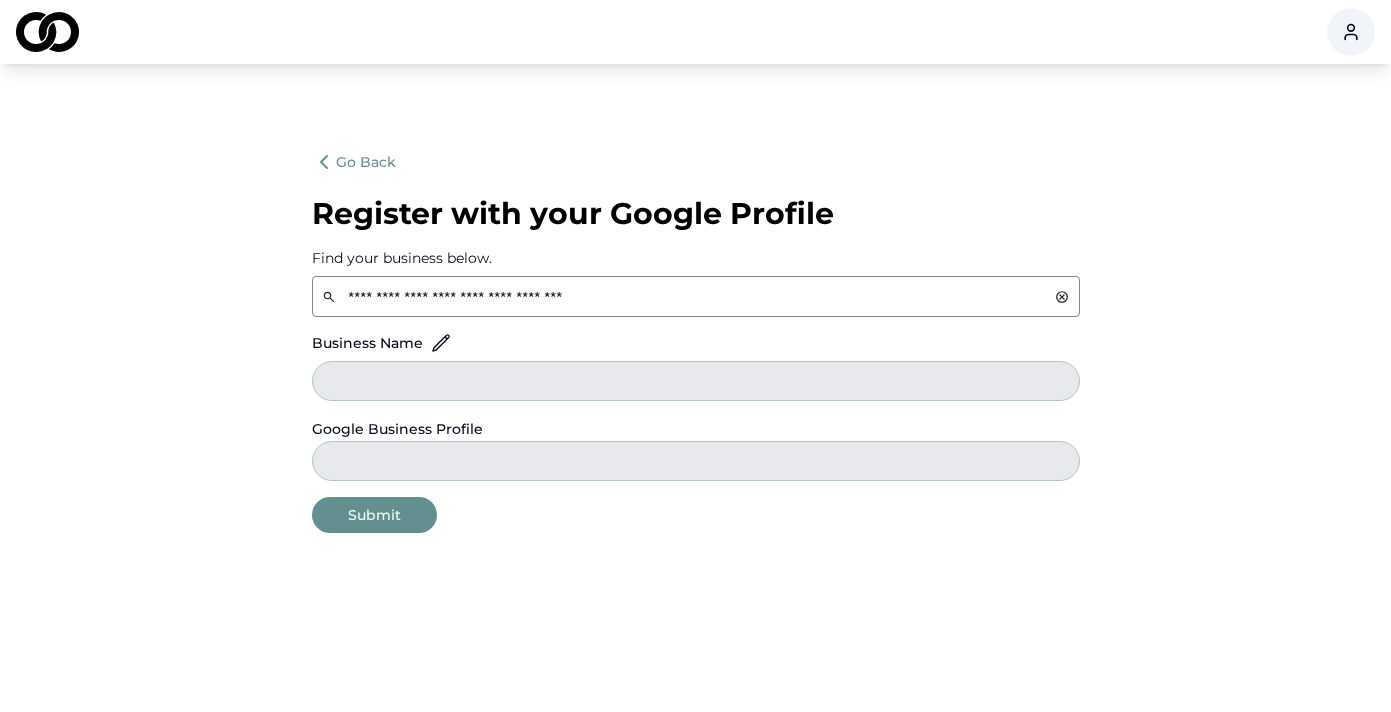 type on "****" 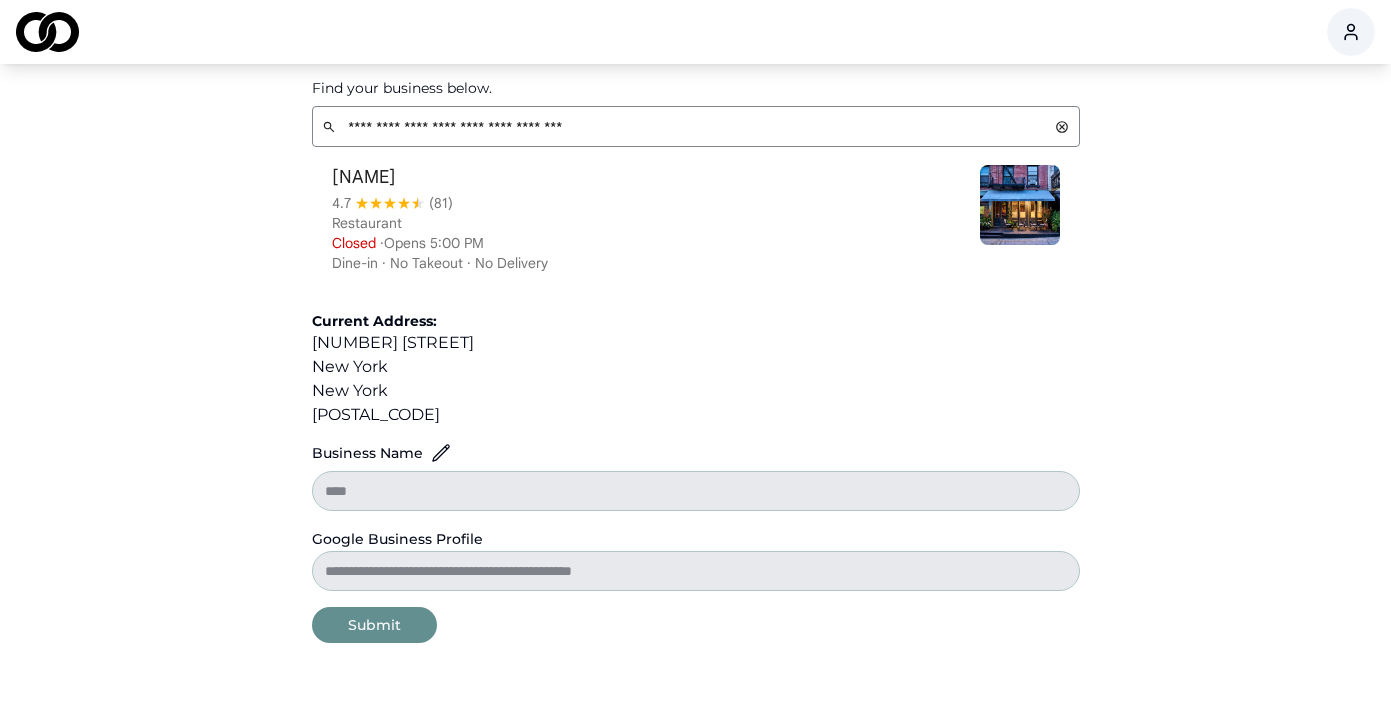 scroll, scrollTop: 185, scrollLeft: 0, axis: vertical 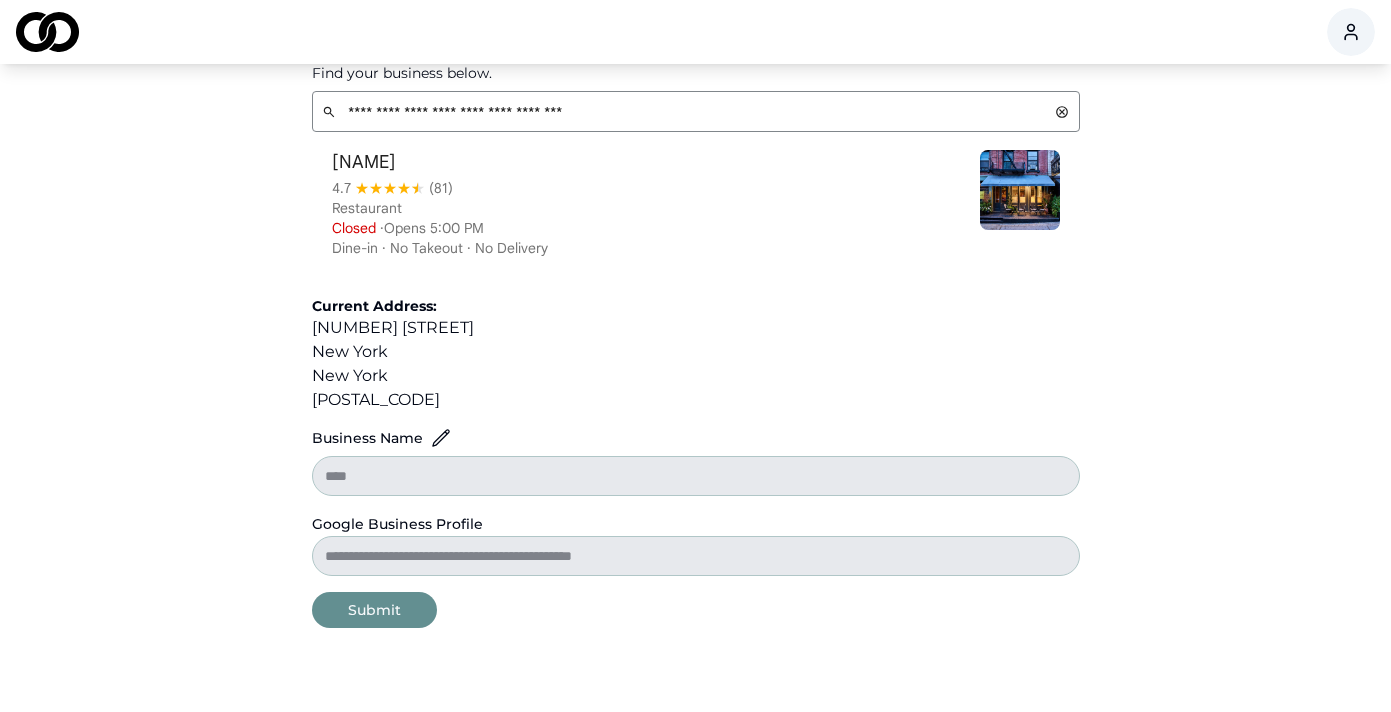 click on "Submit" at bounding box center (374, 610) 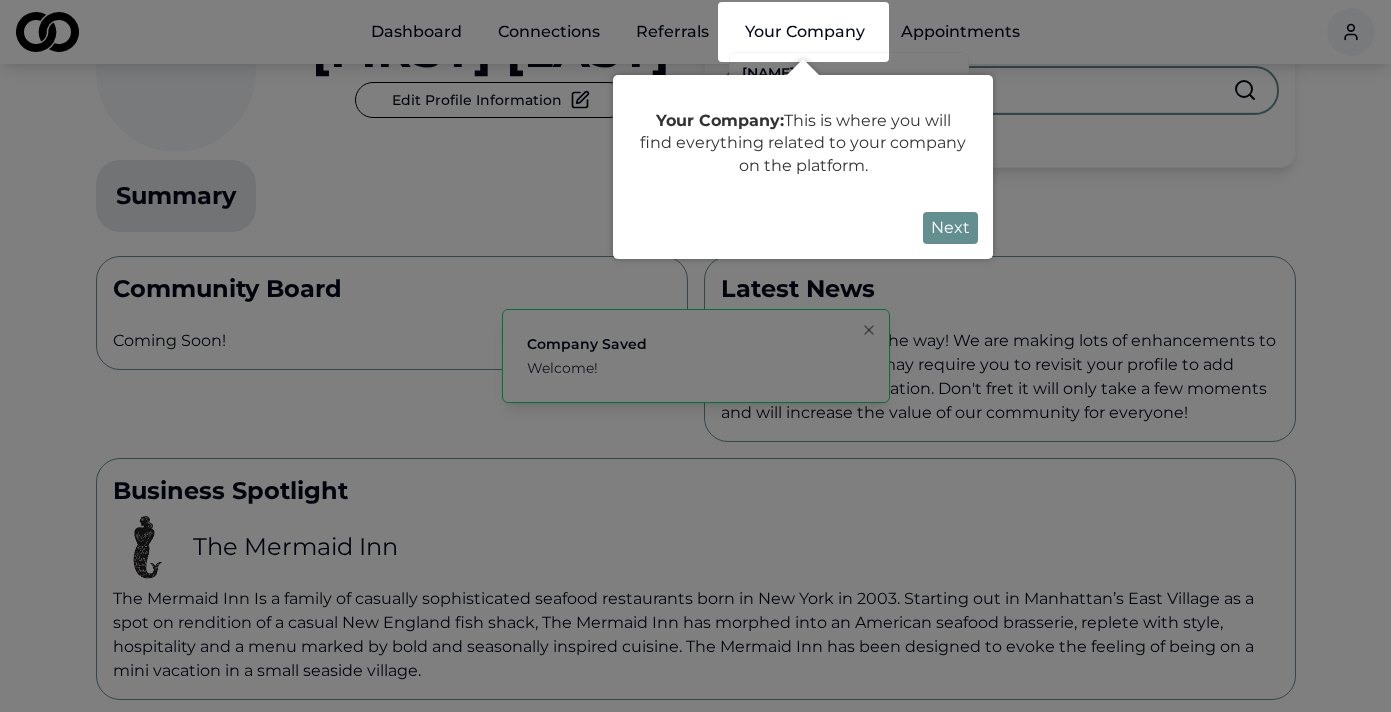 scroll, scrollTop: 138, scrollLeft: 0, axis: vertical 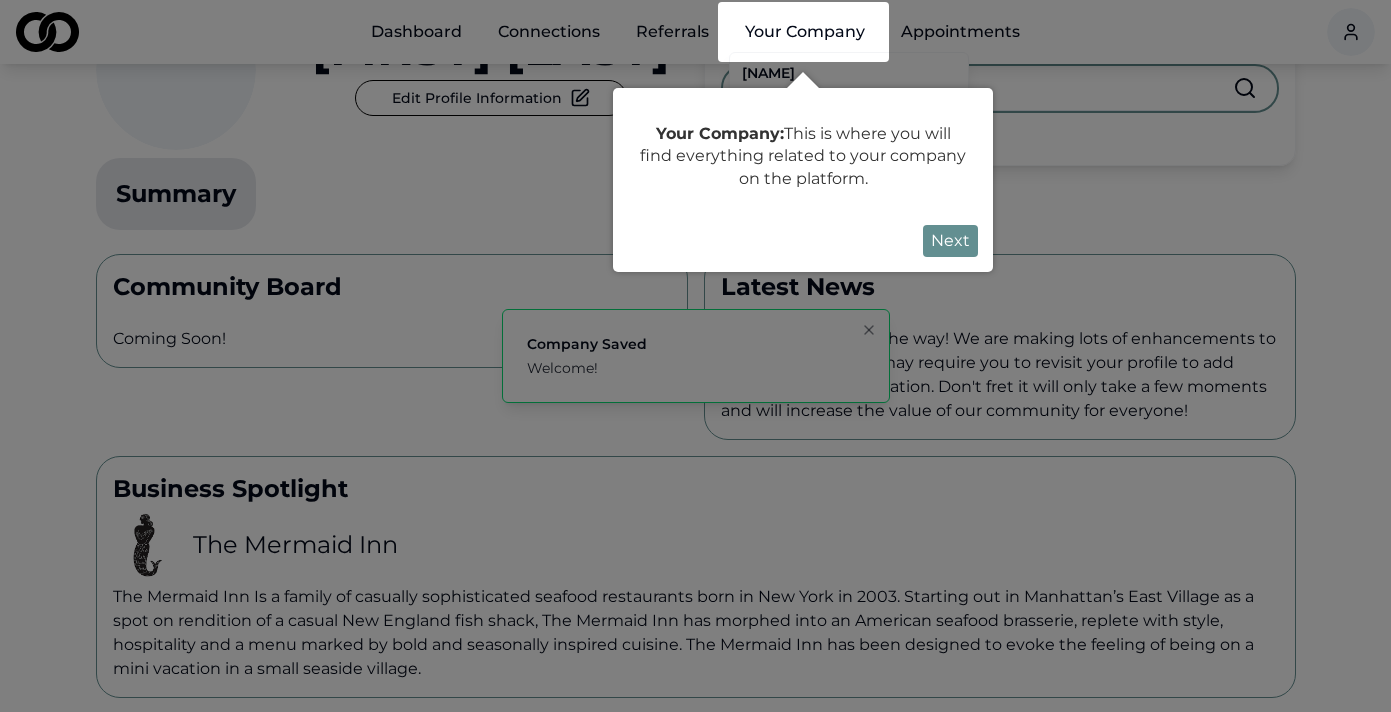 click on "Next" at bounding box center [950, 241] 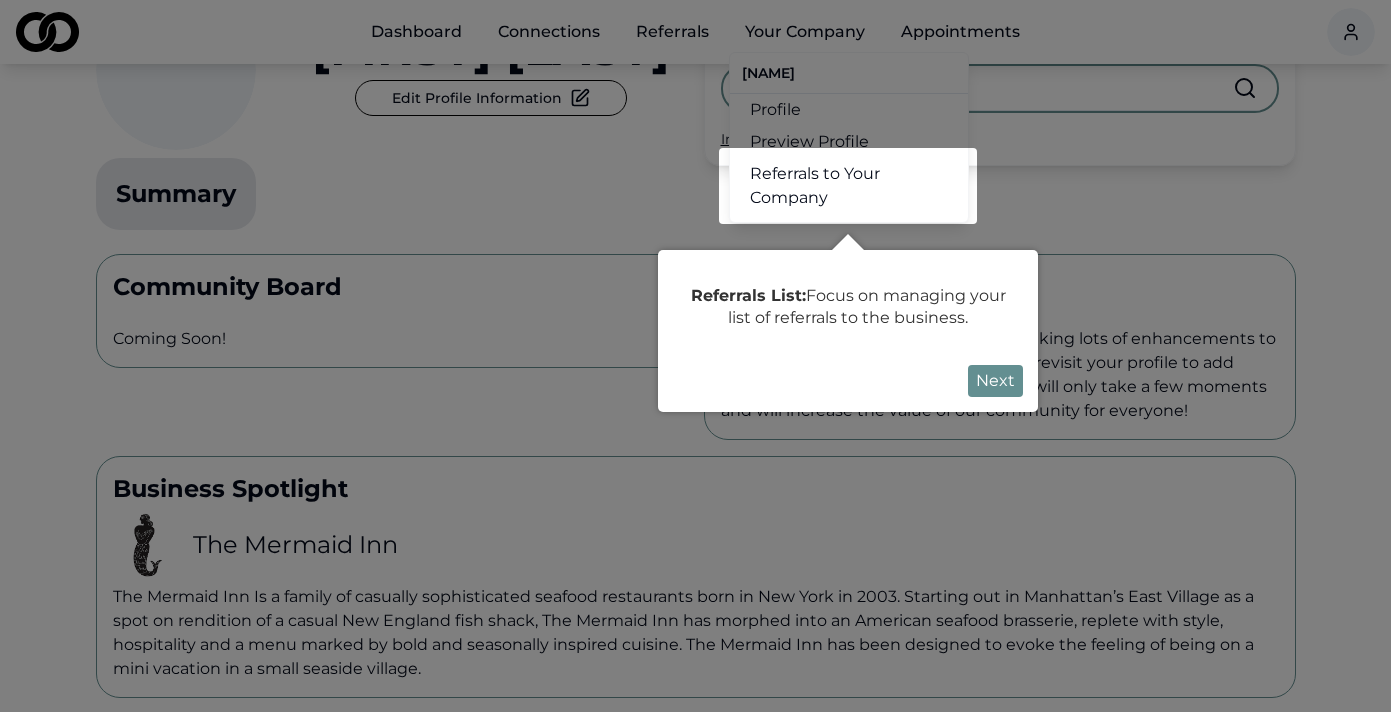 click on "Next" at bounding box center (995, 381) 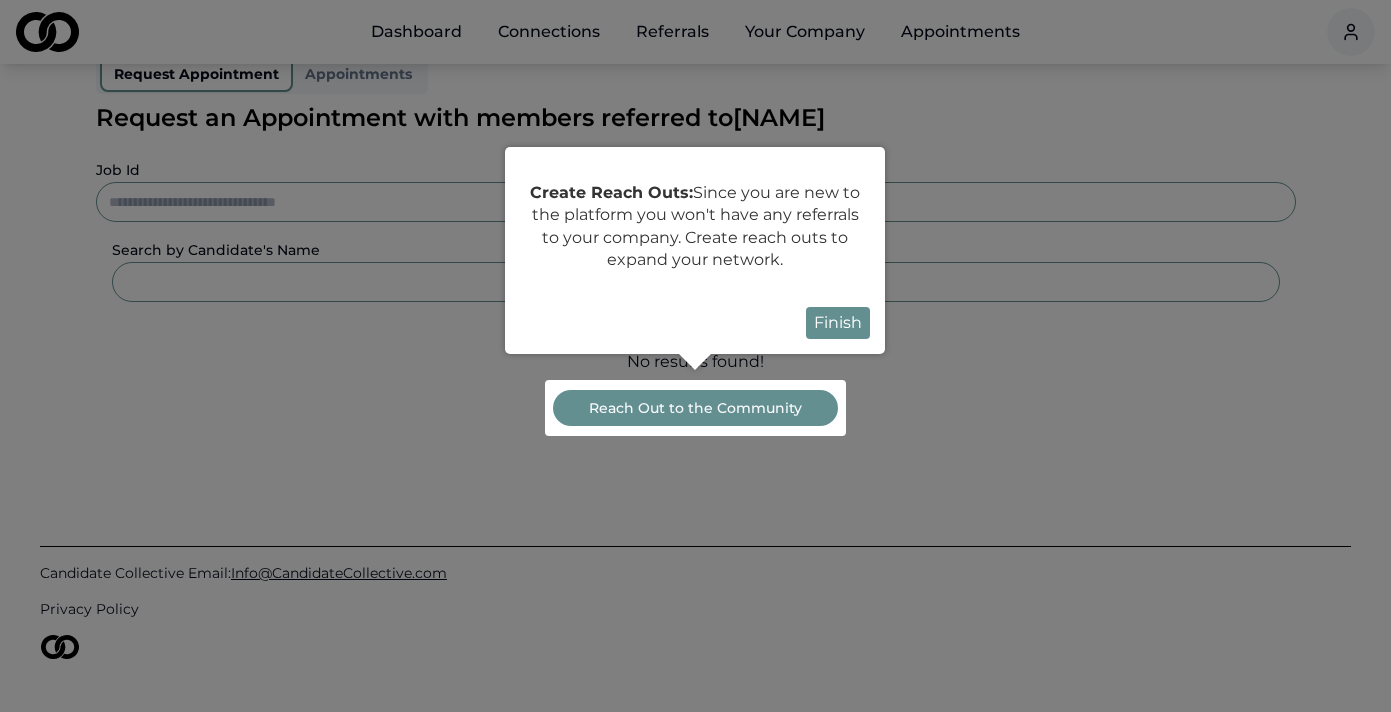 scroll, scrollTop: 0, scrollLeft: 0, axis: both 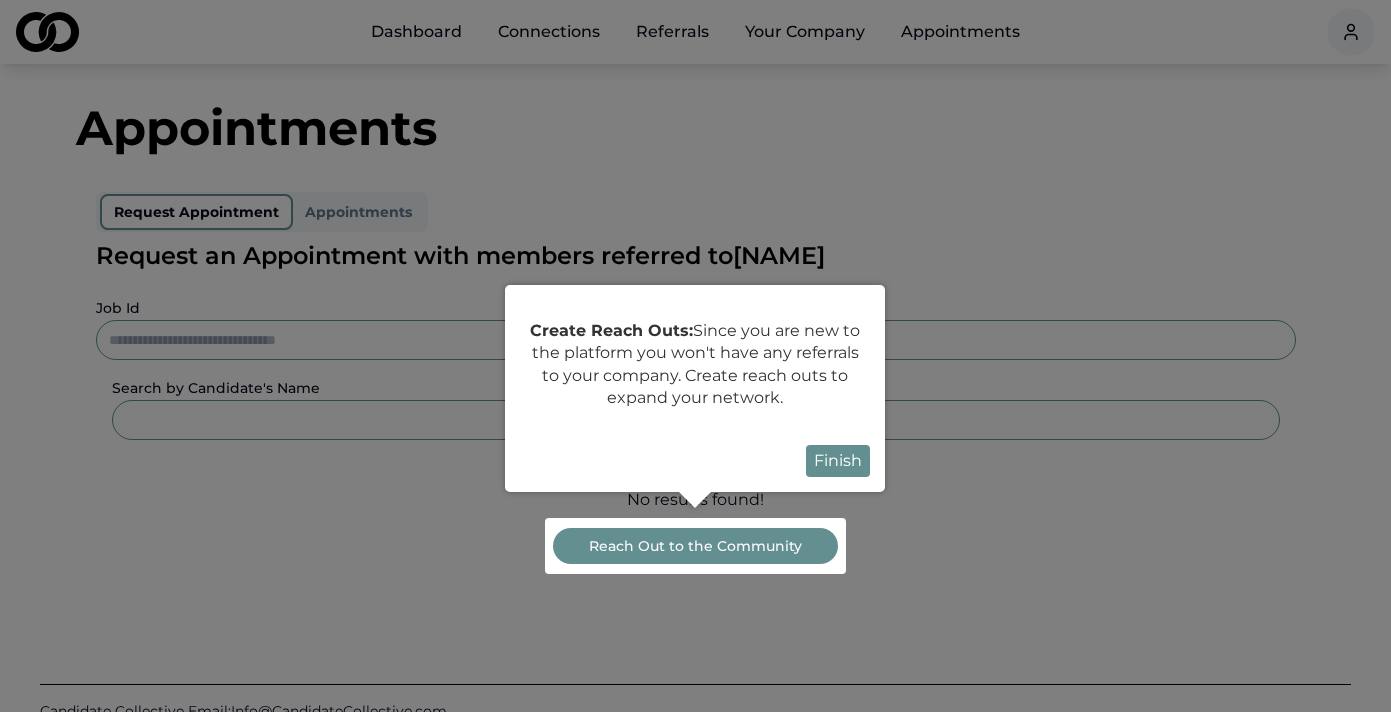 click on "Finish" at bounding box center (838, 461) 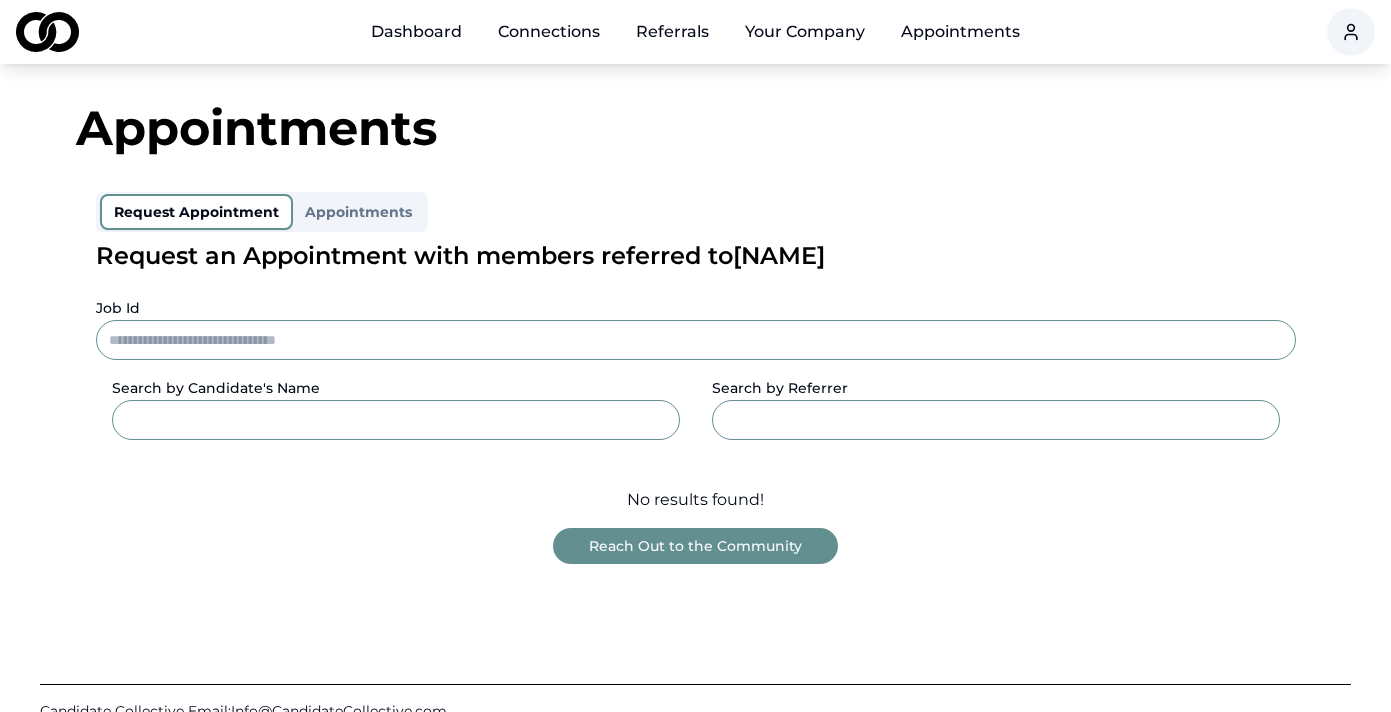 click on "Job Id" at bounding box center (696, 340) 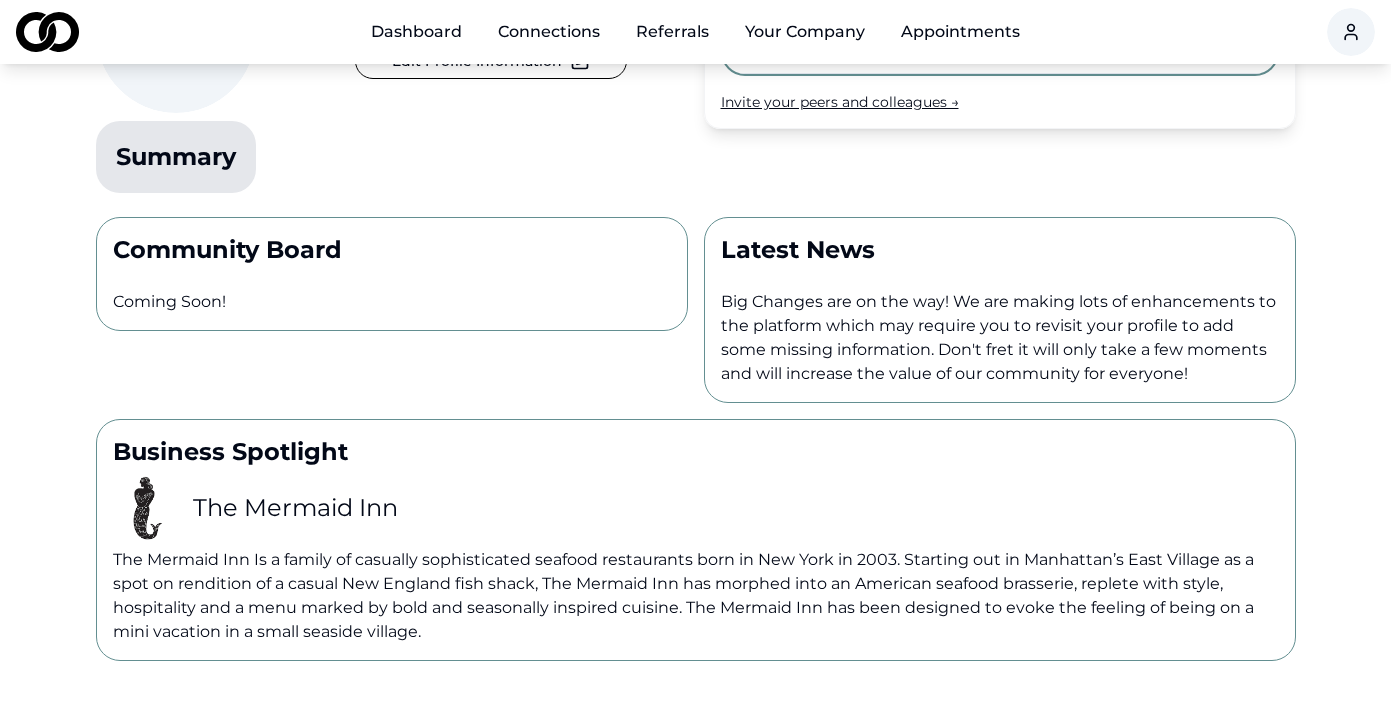 scroll, scrollTop: 184, scrollLeft: 0, axis: vertical 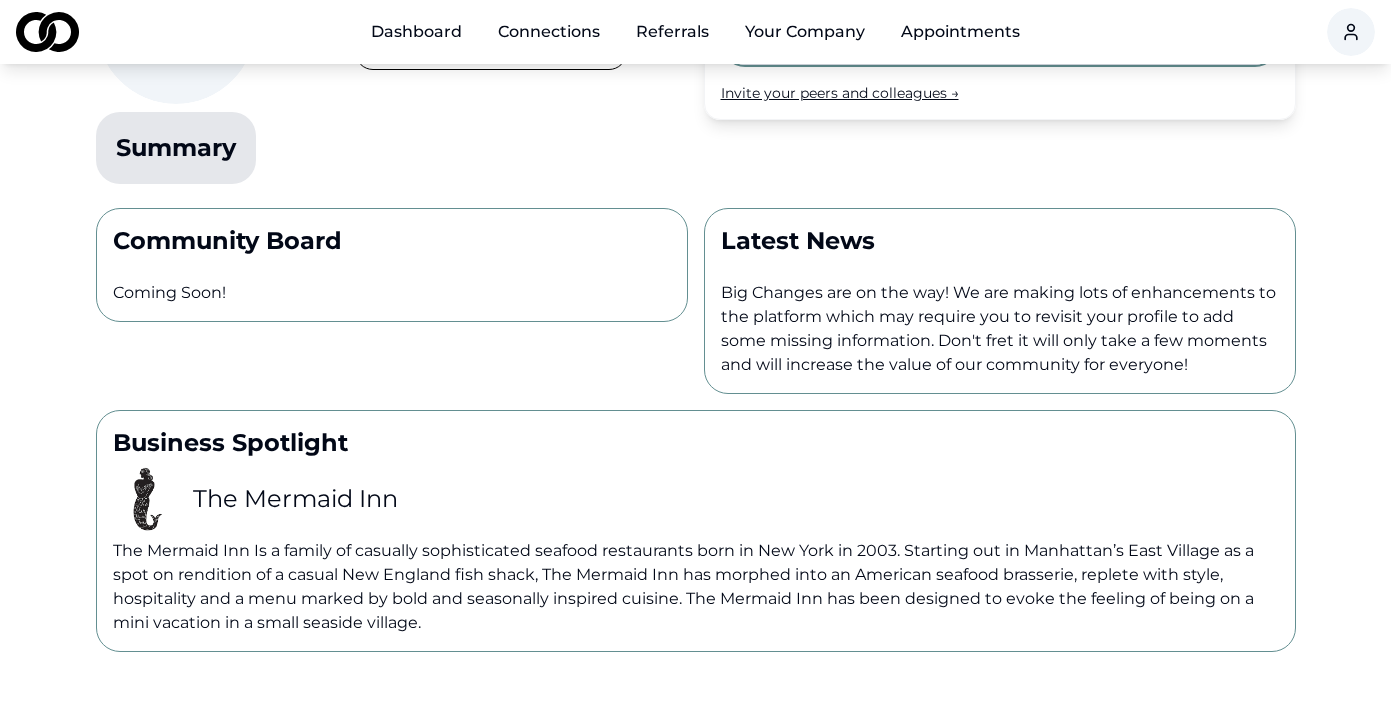 click on "Dashboard Connections Referrals Your Company   Appointments Alex   Chang Edit Profile Information Summary Search Invite your peers and colleagues → Community Board Coming Soon! Latest News Big Changes are on the way!
We are making lots of enhancements to the platform which may require you to revisit your profile to add some missing information. Don't fret it will only take a few moments and will increase the value of our community for everyone! Business Spotlight The Mermaid Inn  The Mermaid Inn
Is a family of casually sophisticated seafood restaurants born in New York in 2003.
Starting out in Manhattan’s East Village as a spot on rendition of a casual New England fish shack, The Mermaid Inn has morphed into an American seafood brasserie, replete with style, hospitality and a menu marked by bold and seasonally inspired cuisine. The Mermaid Inn has been designed to evoke the feeling of being on a mini vacation in a small seaside village.  Candidate Collective Email:  Info@CandidateCollective.com" at bounding box center [695, 172] 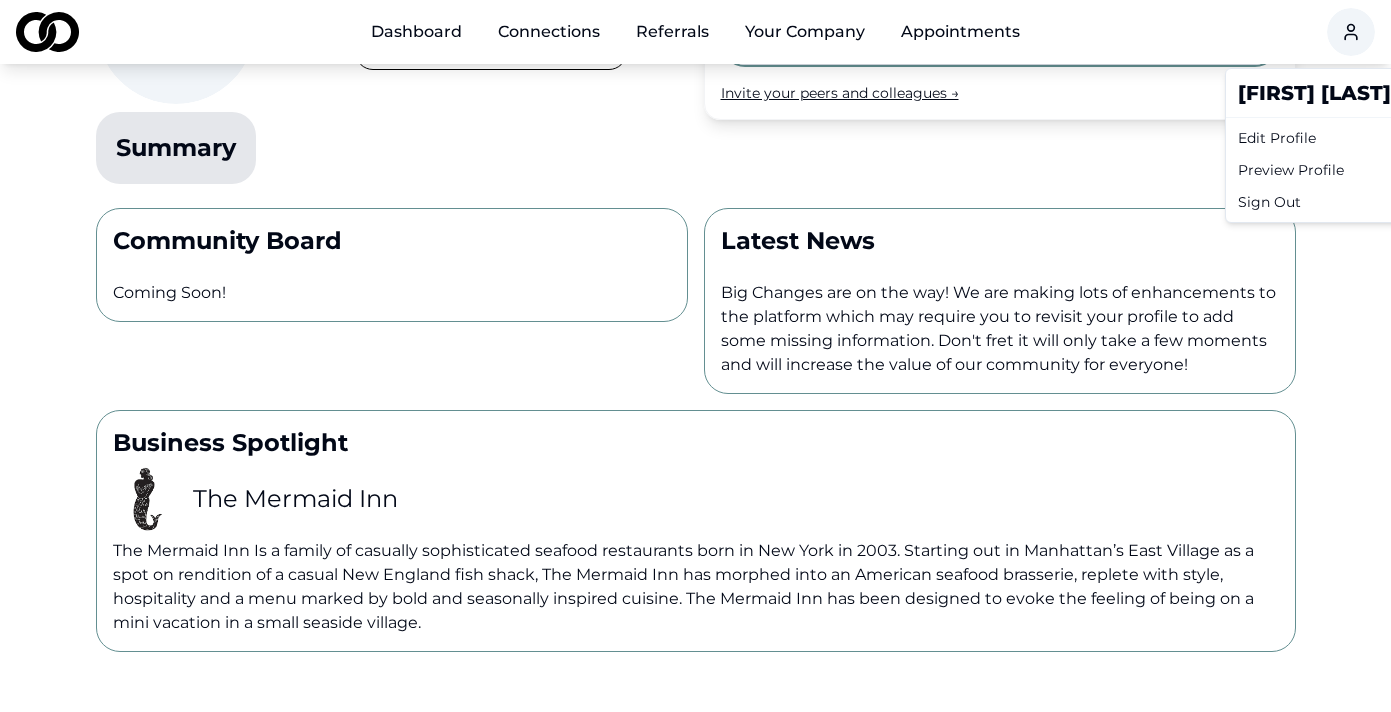 click on "Dashboard Connections Referrals Your Company   Appointments Alex   Chang Edit Profile Information Summary Search Invite your peers and colleagues → Community Board Coming Soon! Latest News Big Changes are on the way!
We are making lots of enhancements to the platform which may require you to revisit your profile to add some missing information. Don't fret it will only take a few moments and will increase the value of our community for everyone! Business Spotlight The Mermaid Inn  The Mermaid Inn
Is a family of casually sophisticated seafood restaurants born in New York in 2003.
Starting out in Manhattan’s East Village as a spot on rendition of a casual New England fish shack, The Mermaid Inn has morphed into an American seafood brasserie, replete with style, hospitality and a menu marked by bold and seasonally inspired cuisine. The Mermaid Inn has been designed to evoke the feeling of being on a mini vacation in a small seaside village.  Candidate Collective Email:  Info@CandidateCollective.com Alex" at bounding box center (695, 172) 